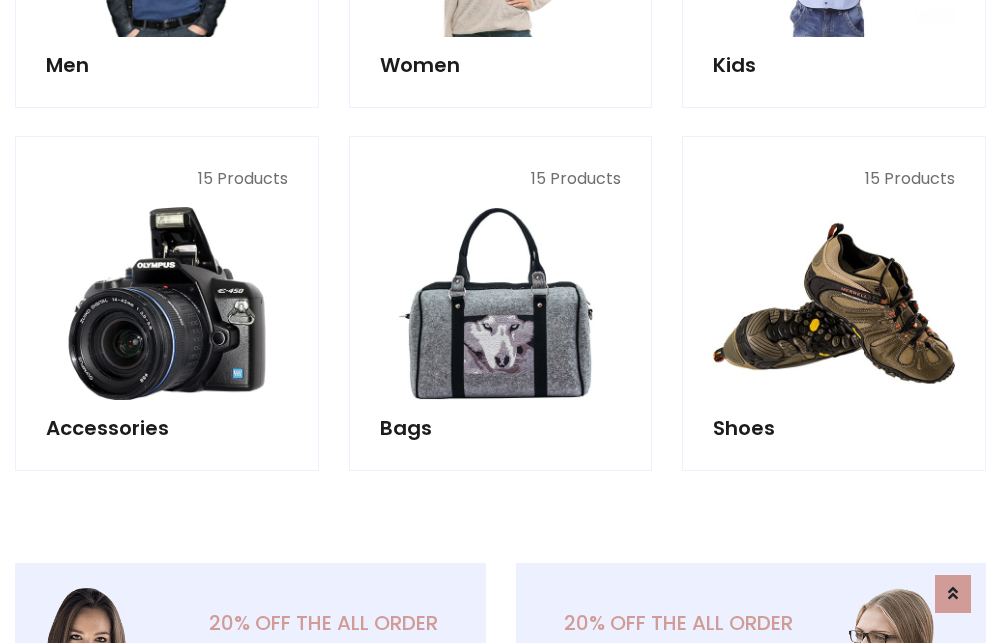 scroll, scrollTop: 853, scrollLeft: 0, axis: vertical 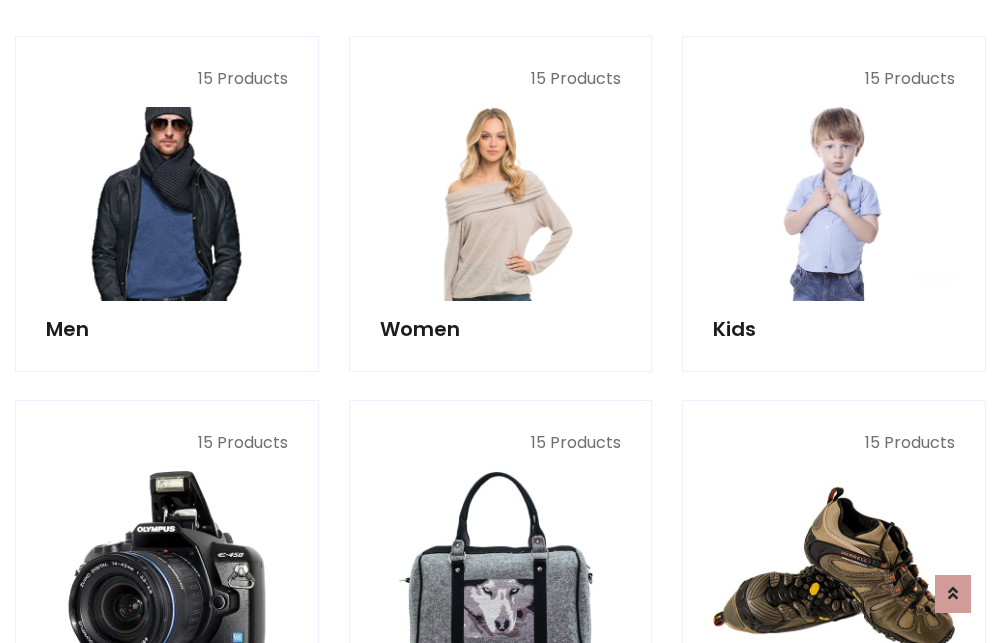 click at bounding box center [167, 204] 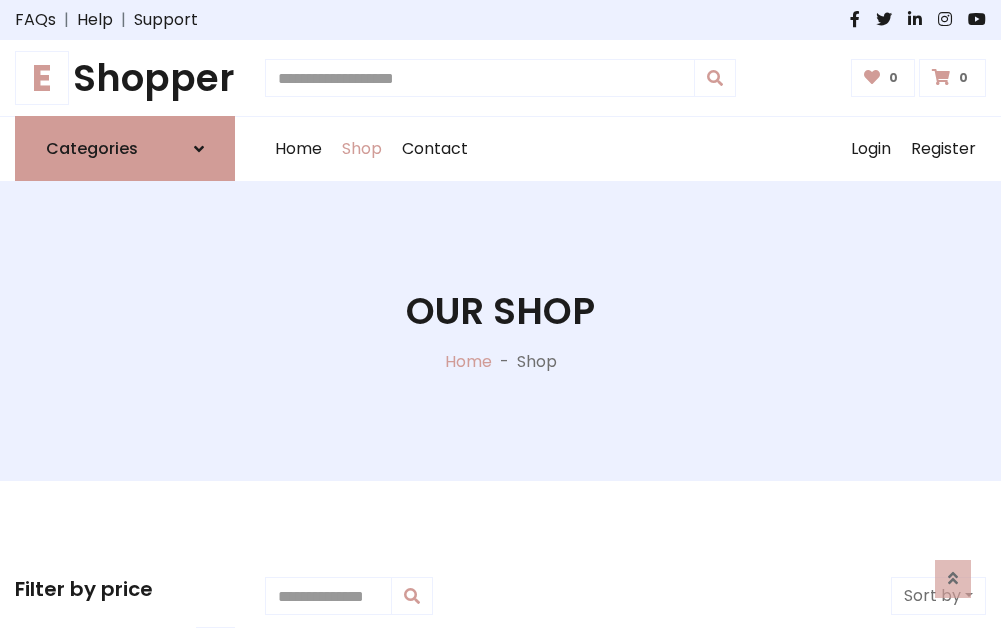 scroll, scrollTop: 807, scrollLeft: 0, axis: vertical 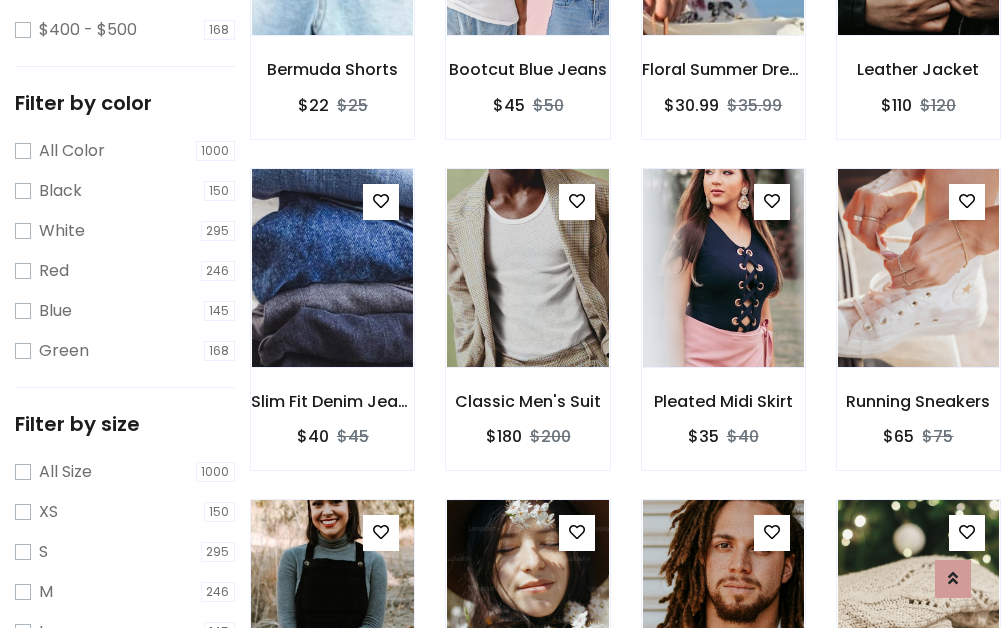 click at bounding box center (332, 599) 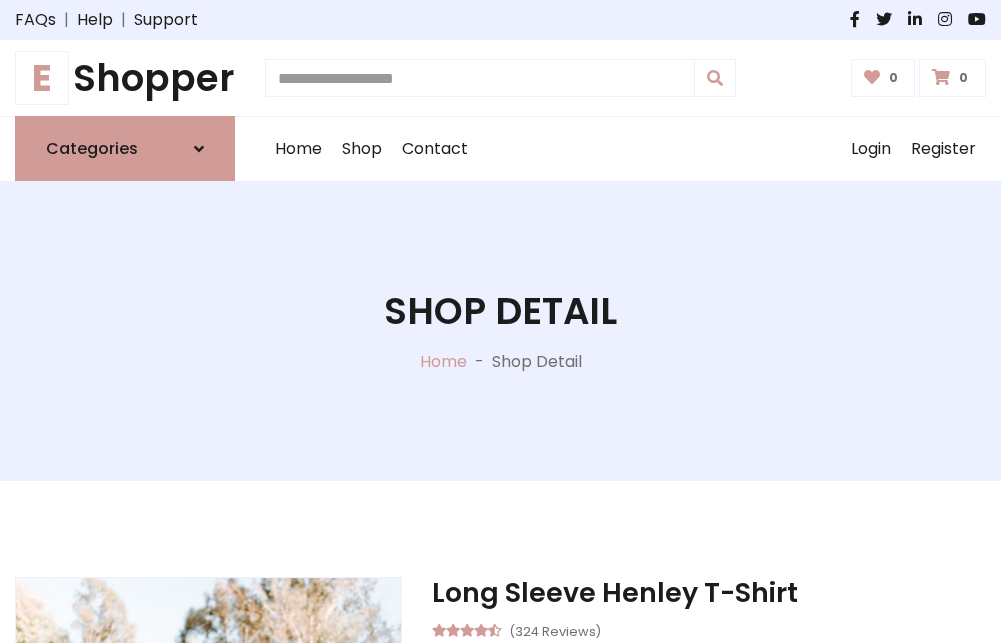 scroll, scrollTop: 0, scrollLeft: 0, axis: both 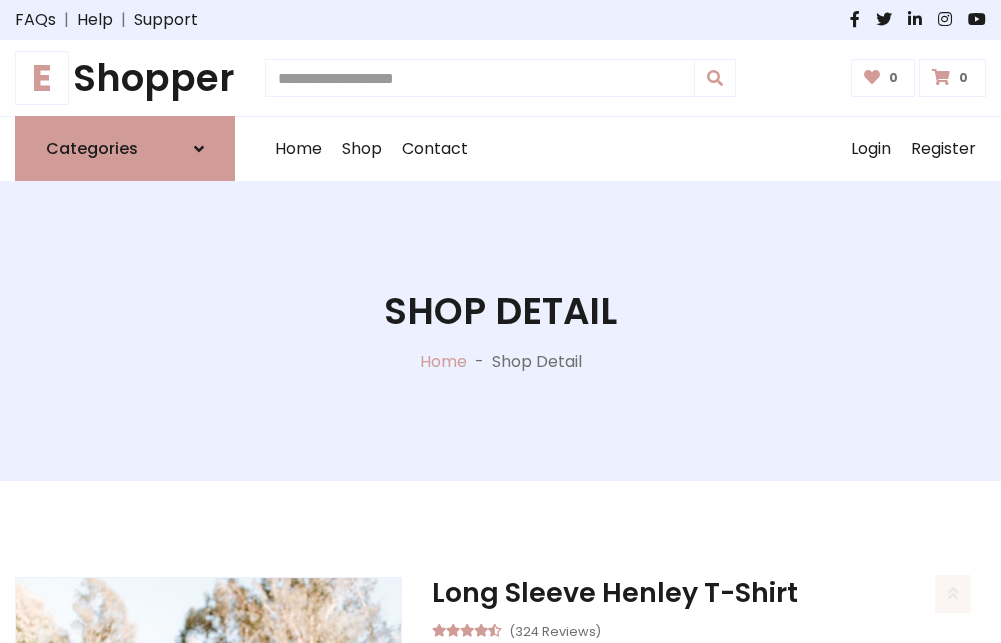 click on "M" at bounding box center (640, 774) 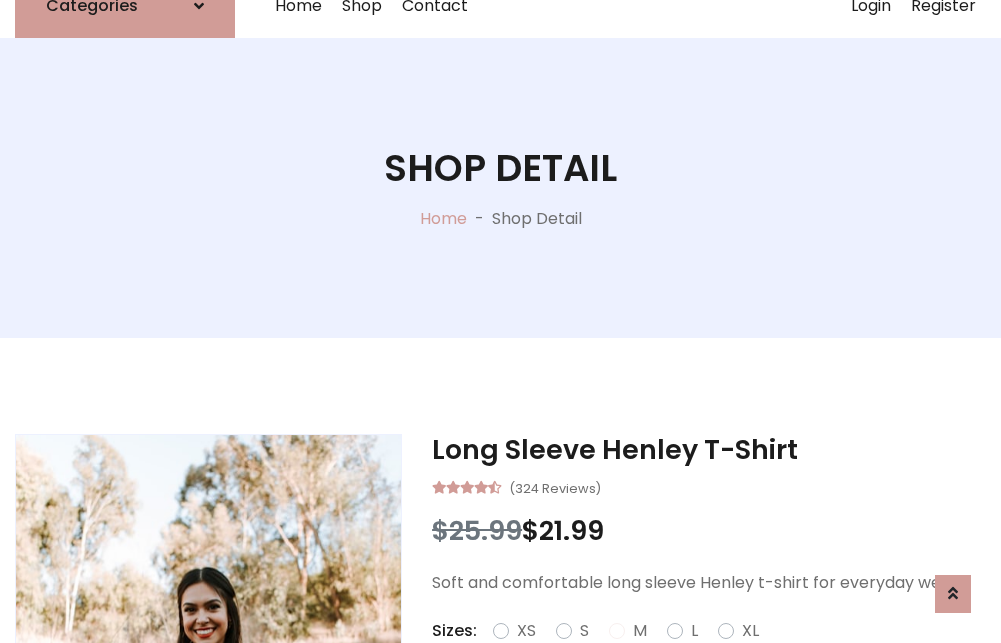 scroll, scrollTop: 167, scrollLeft: 0, axis: vertical 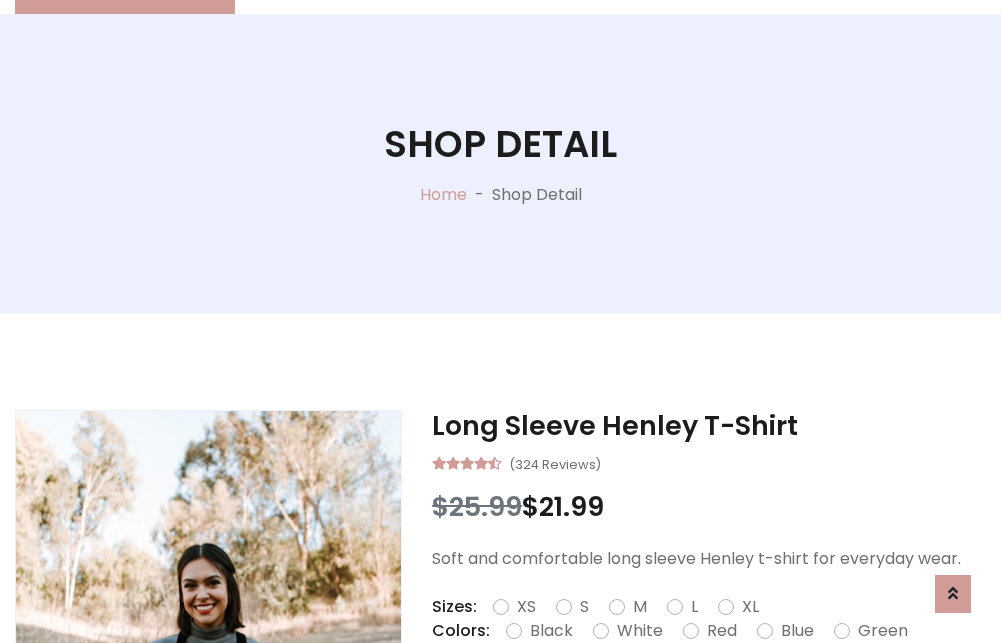 click on "Red" at bounding box center [722, 631] 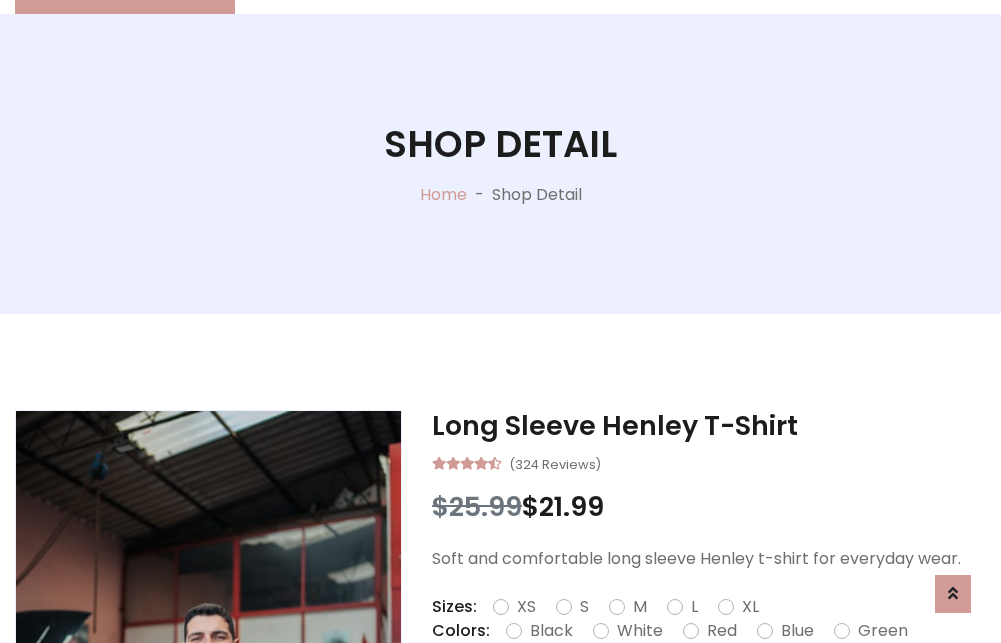 click on "Add To Cart" at bounding box center [653, 694] 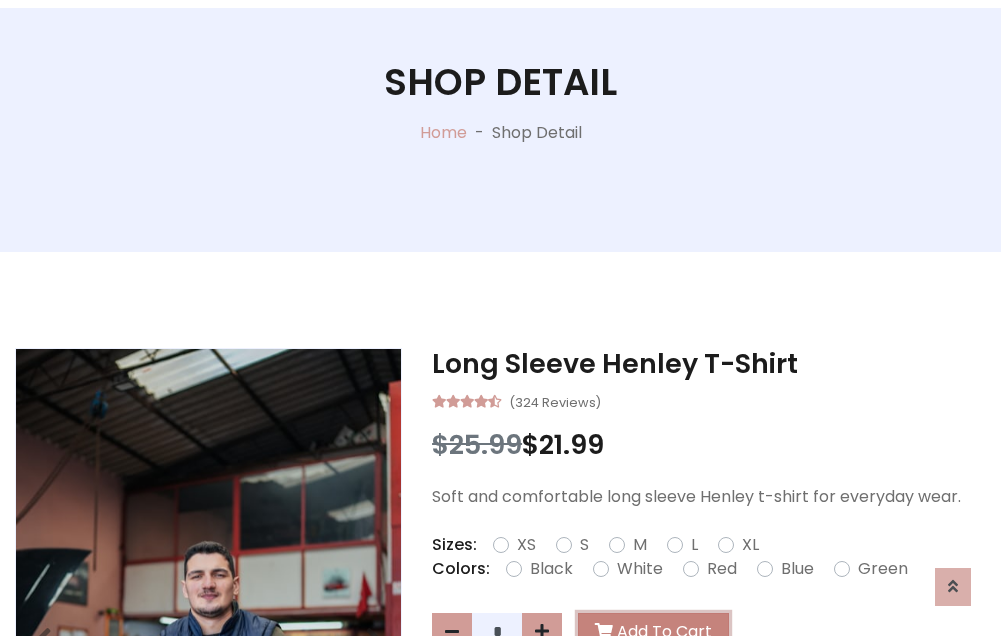 scroll, scrollTop: 0, scrollLeft: 0, axis: both 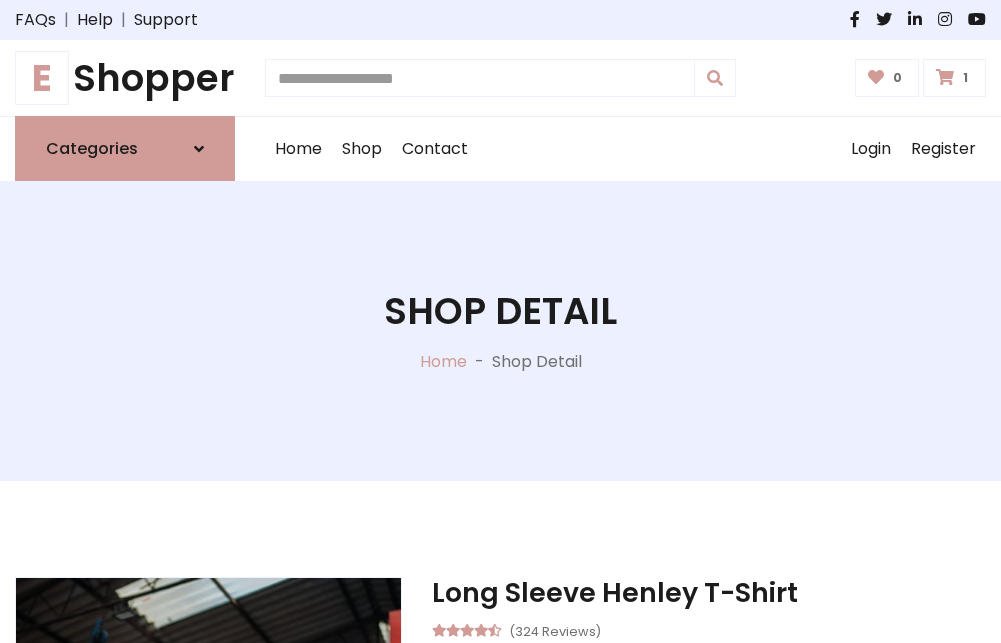 click at bounding box center (945, 77) 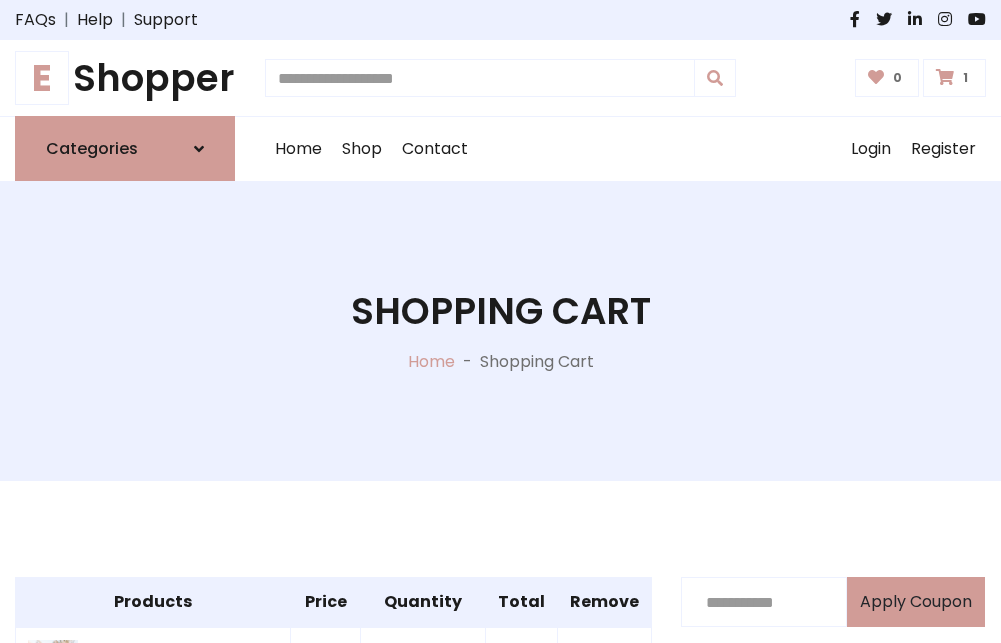 scroll, scrollTop: 474, scrollLeft: 0, axis: vertical 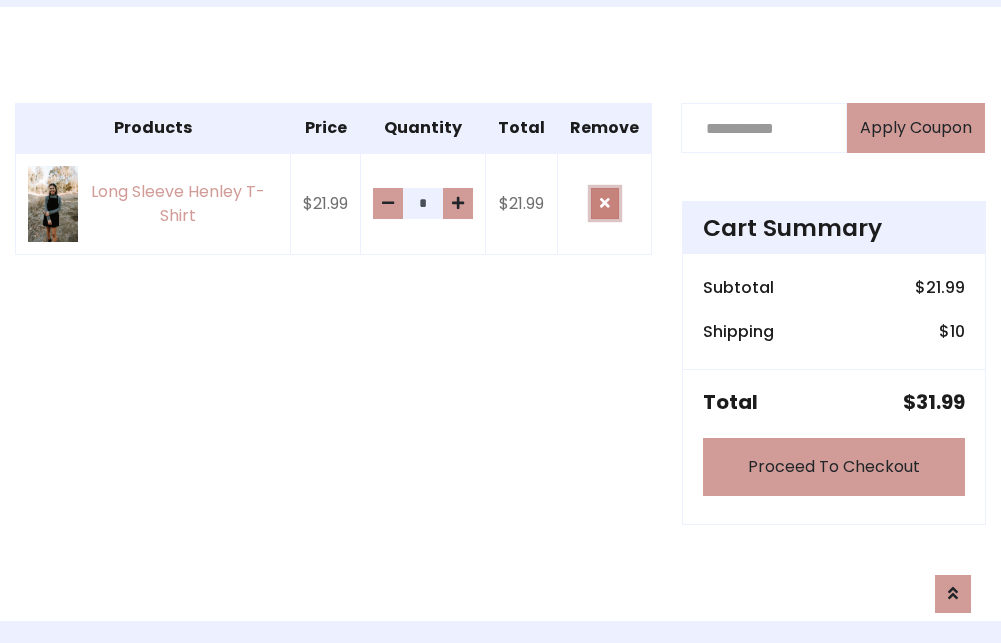 click at bounding box center (605, 203) 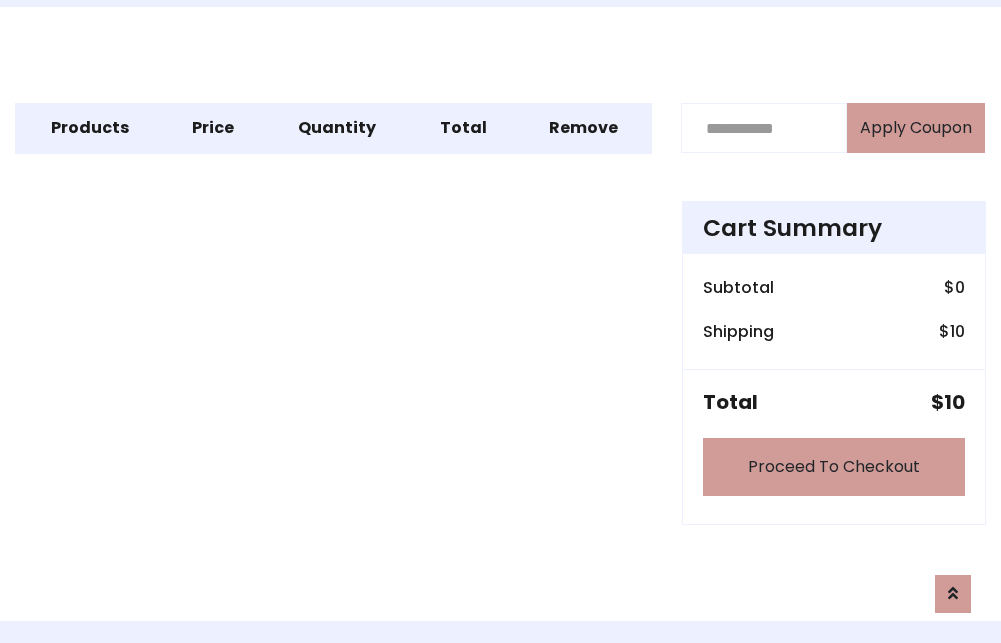 scroll, scrollTop: 247, scrollLeft: 0, axis: vertical 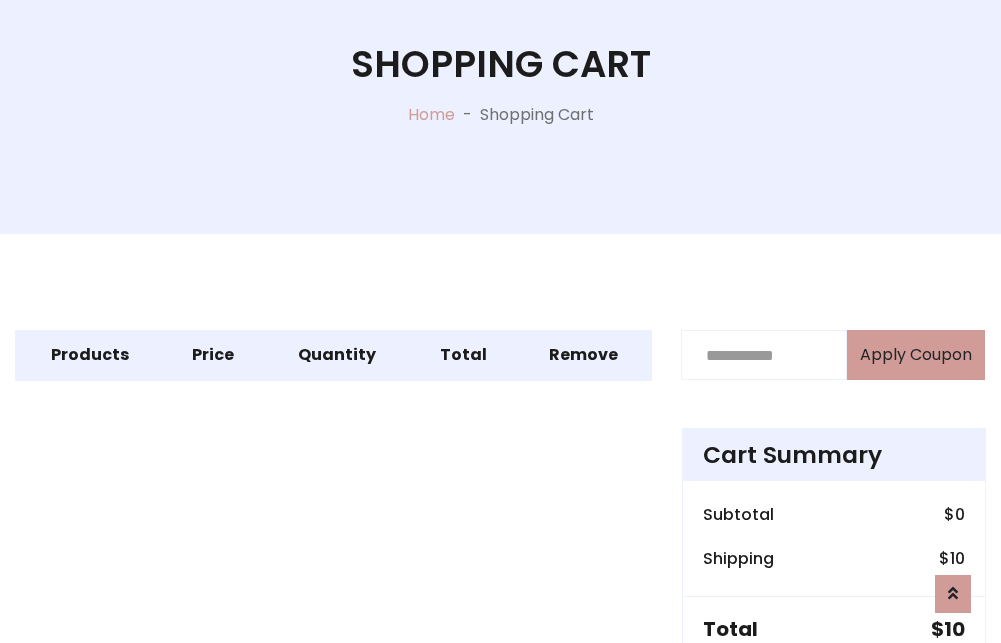 click on "Proceed To Checkout" at bounding box center (834, 694) 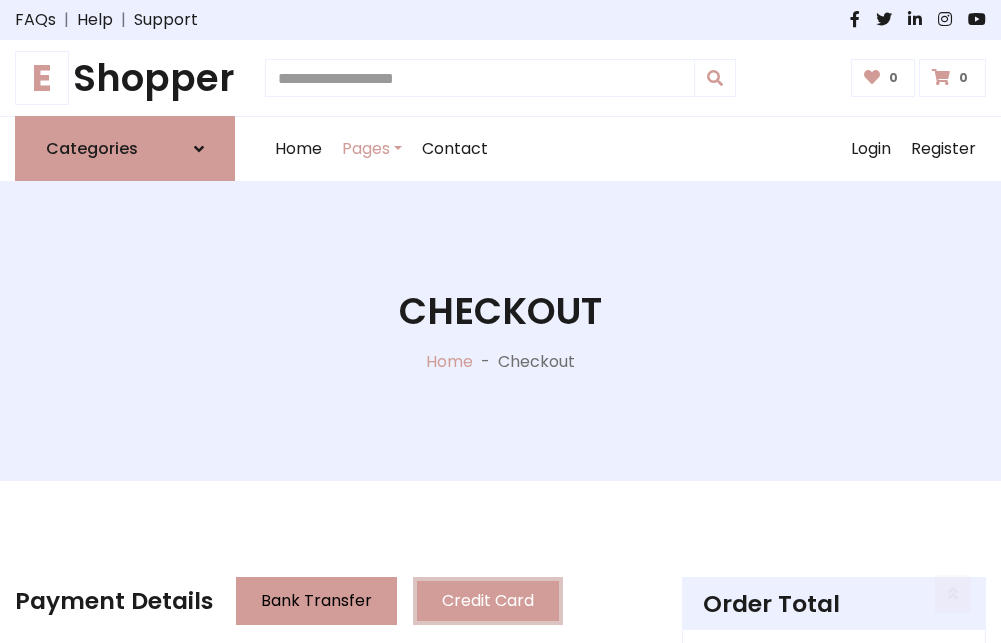 scroll, scrollTop: 137, scrollLeft: 0, axis: vertical 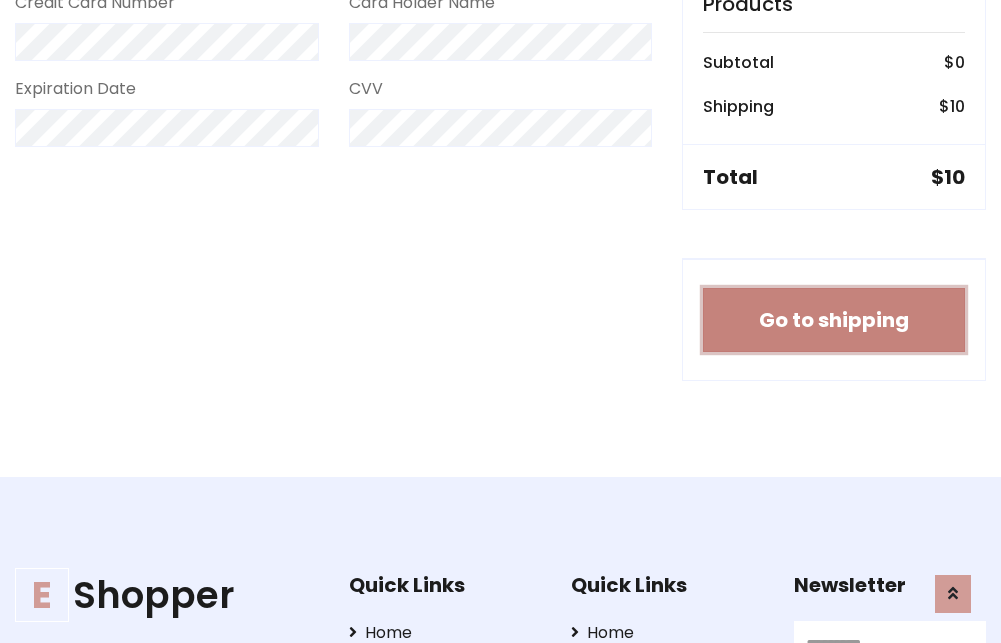 click on "Go to shipping" at bounding box center [834, 320] 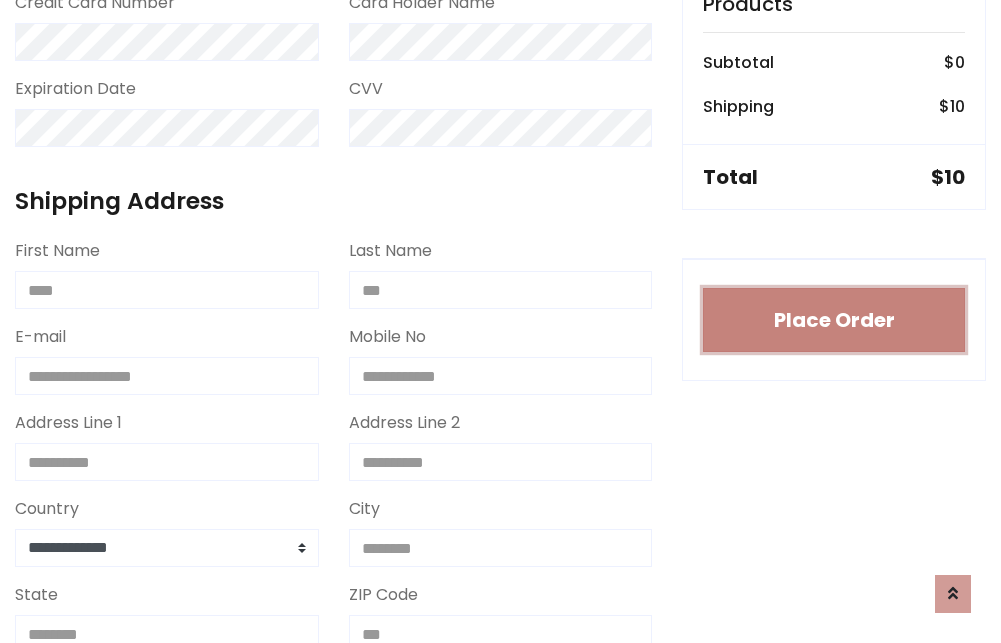 type 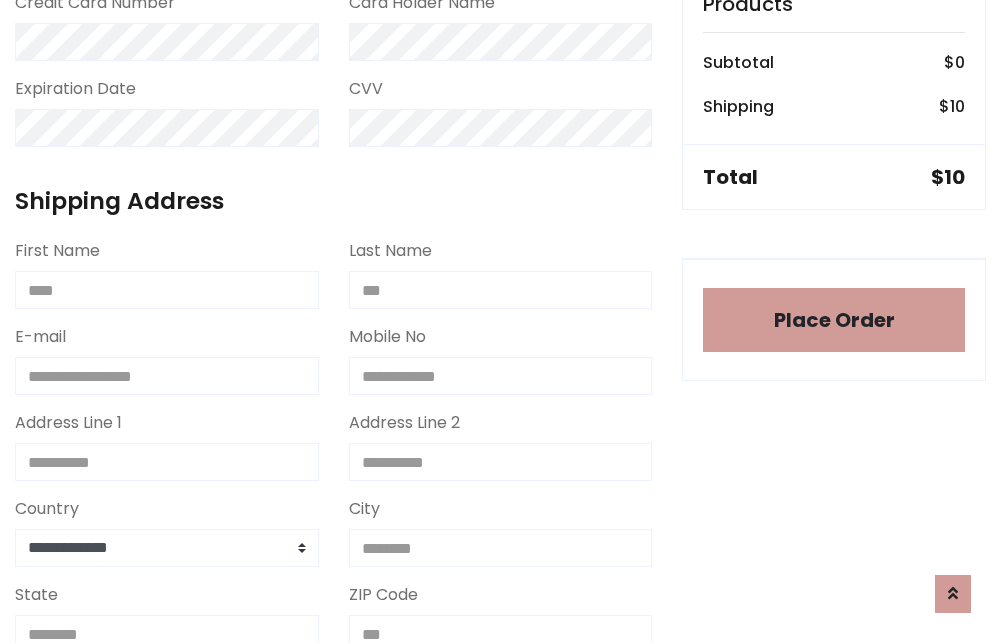 scroll, scrollTop: 1196, scrollLeft: 0, axis: vertical 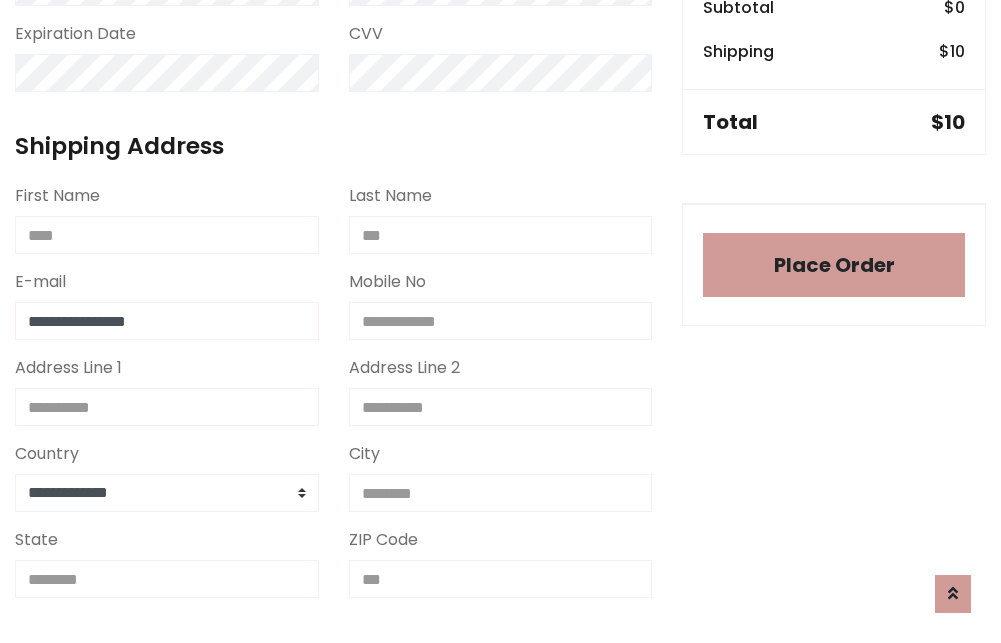 type on "**********" 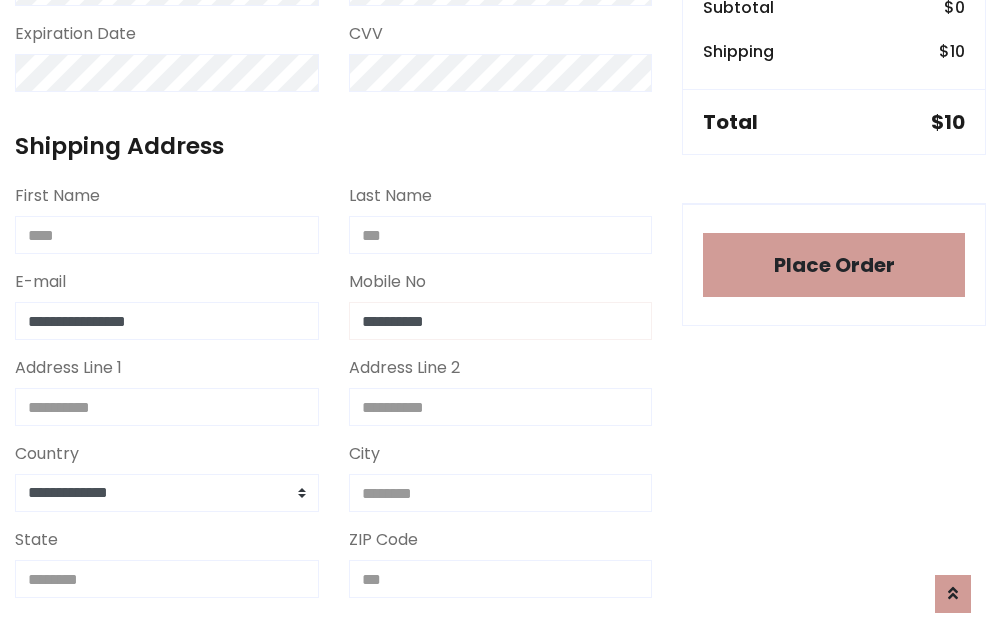 type on "**********" 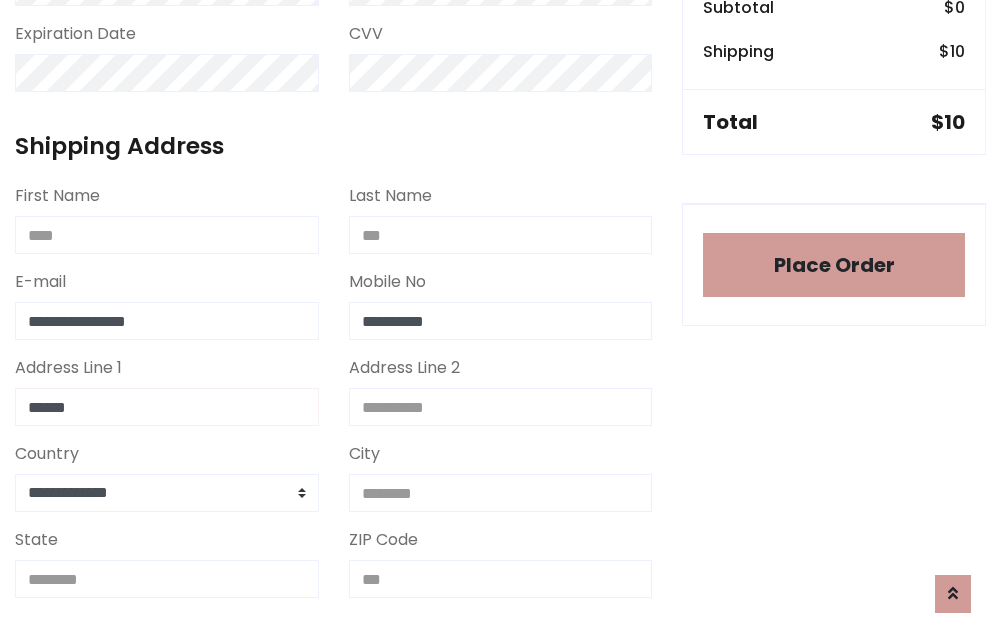 type on "******" 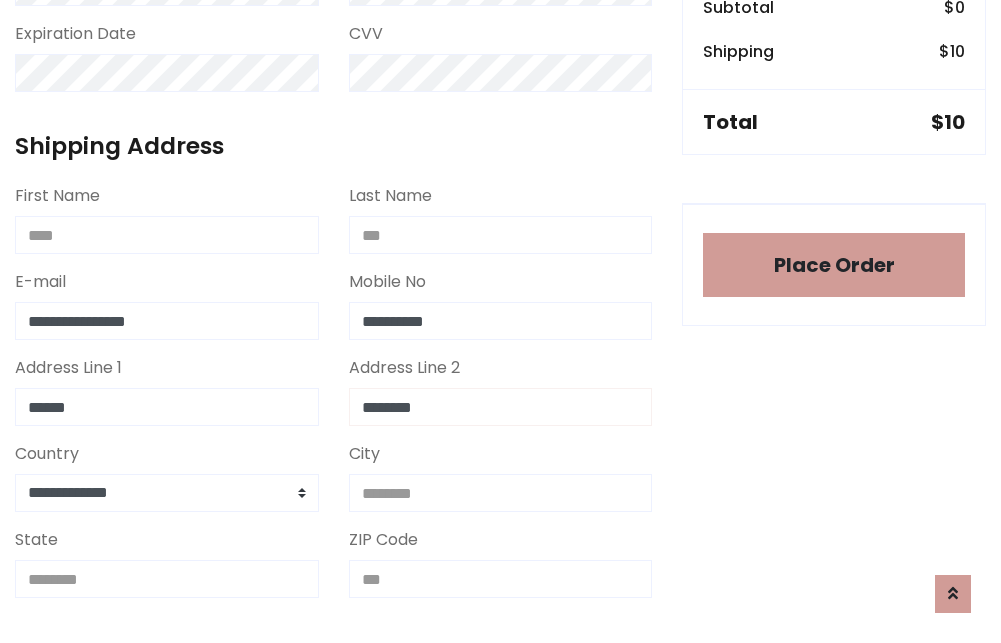 type on "********" 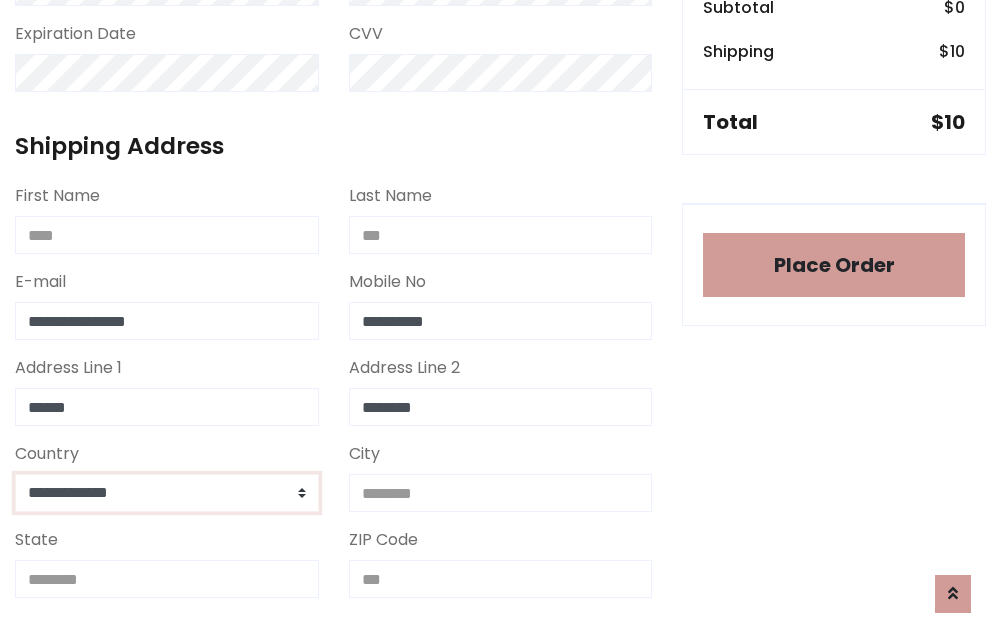 select on "*******" 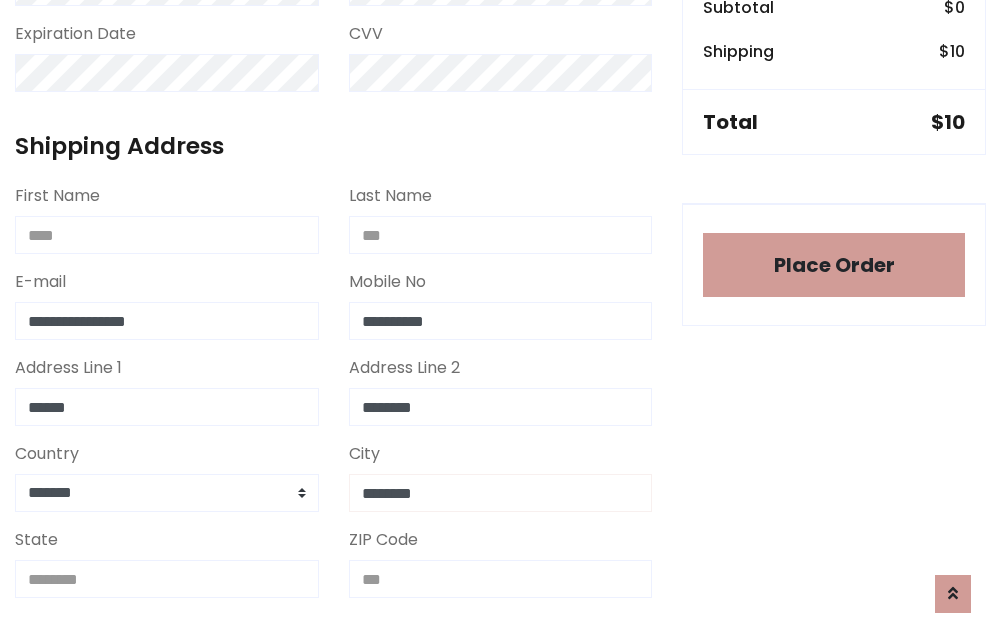 type on "********" 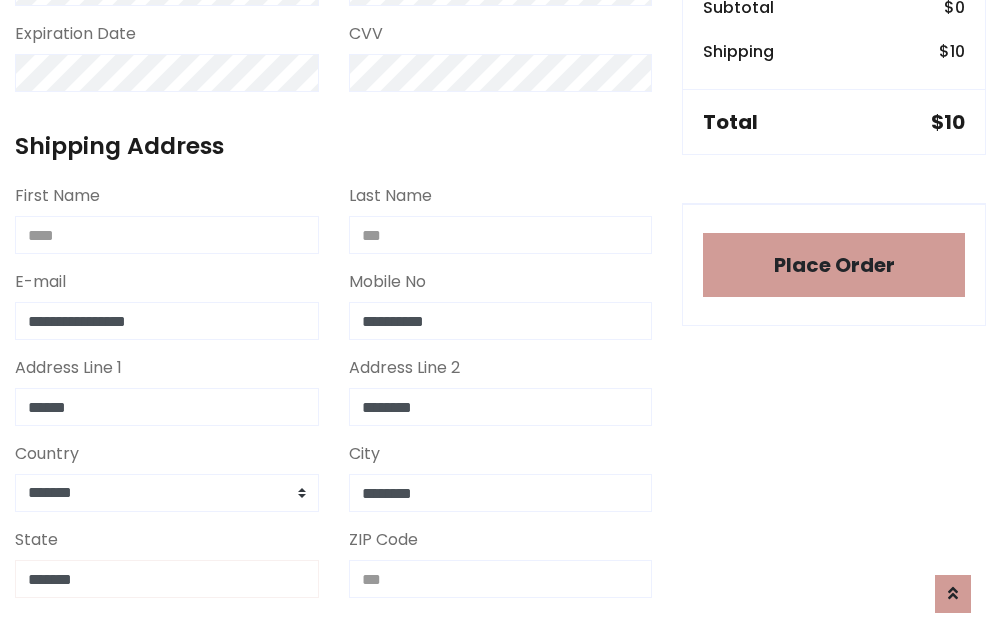 type on "*******" 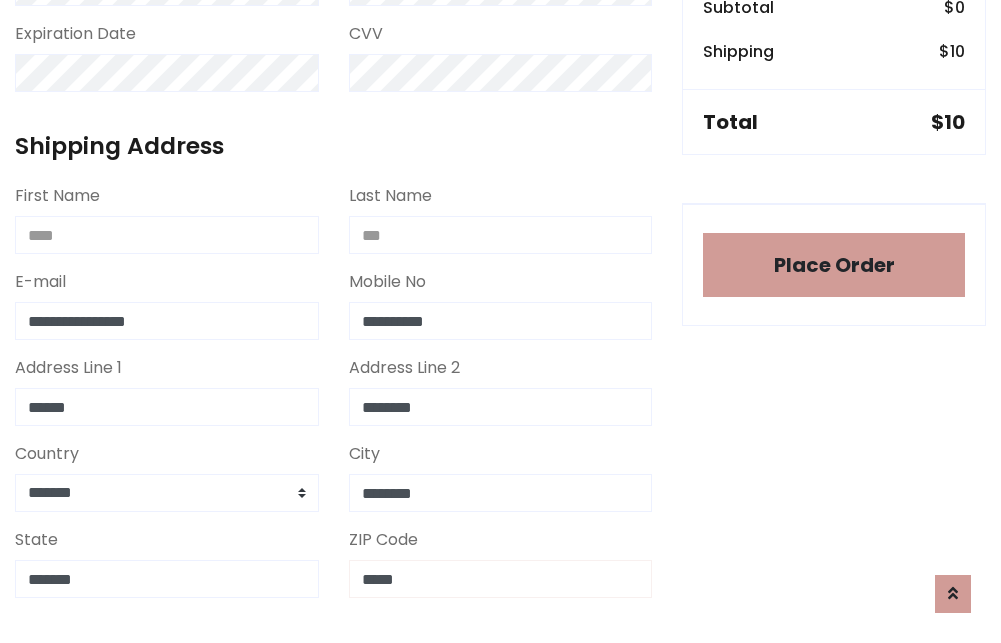 scroll, scrollTop: 403, scrollLeft: 0, axis: vertical 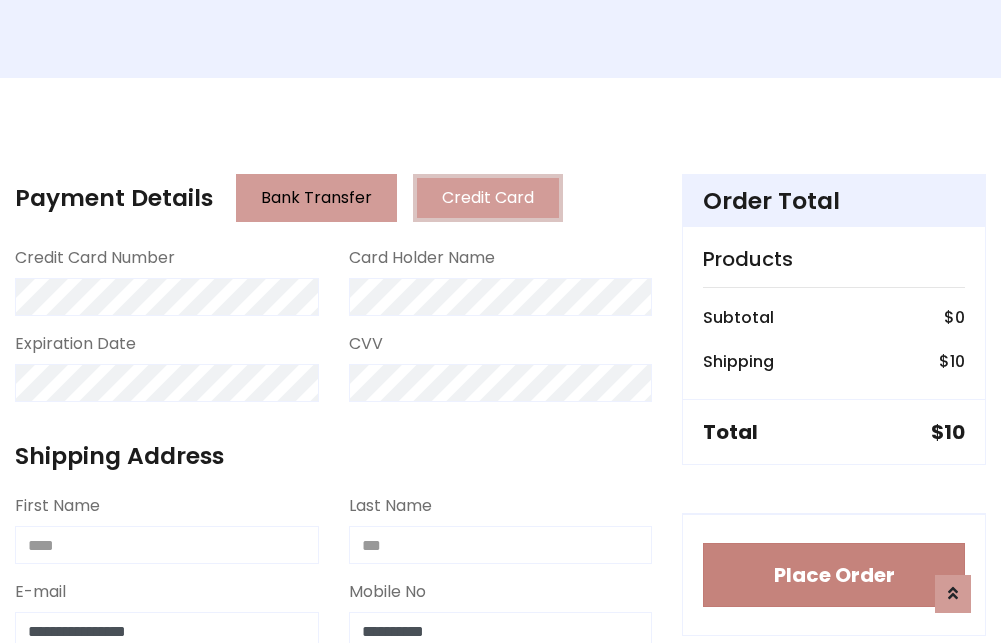 type on "*****" 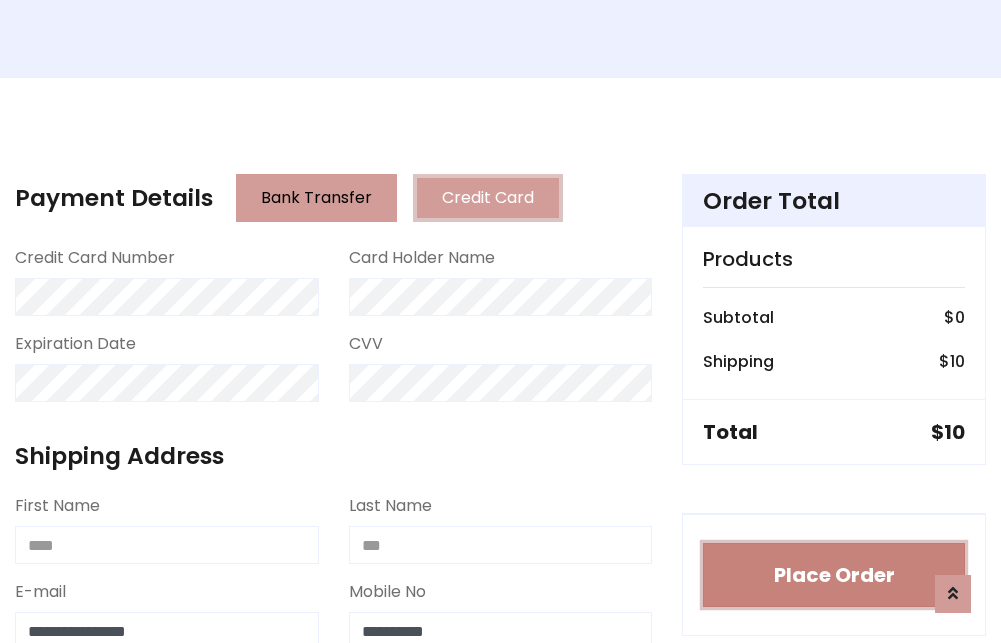 click on "Place Order" at bounding box center [834, 575] 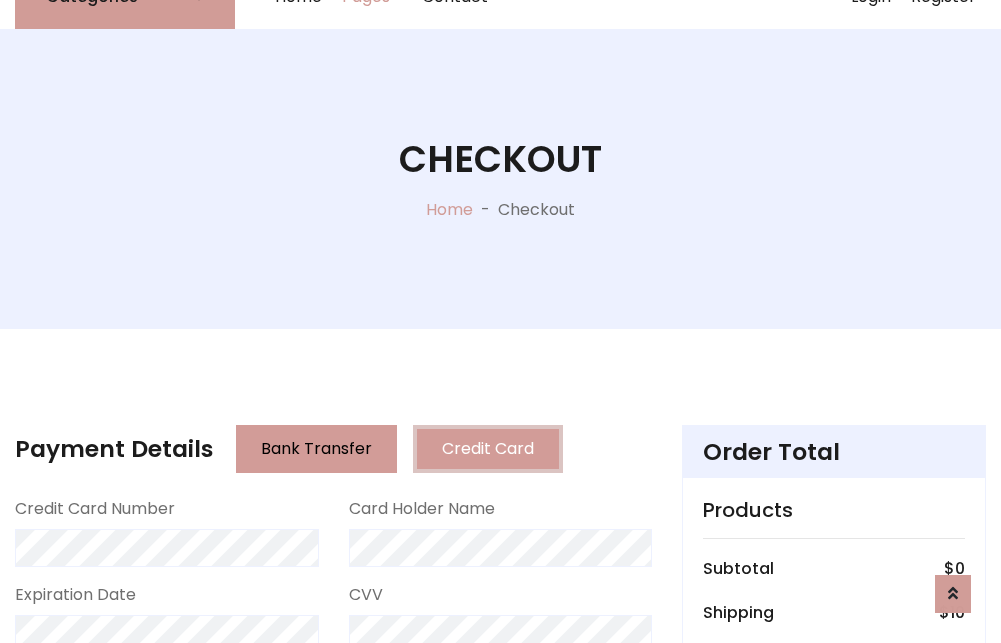 scroll, scrollTop: 0, scrollLeft: 0, axis: both 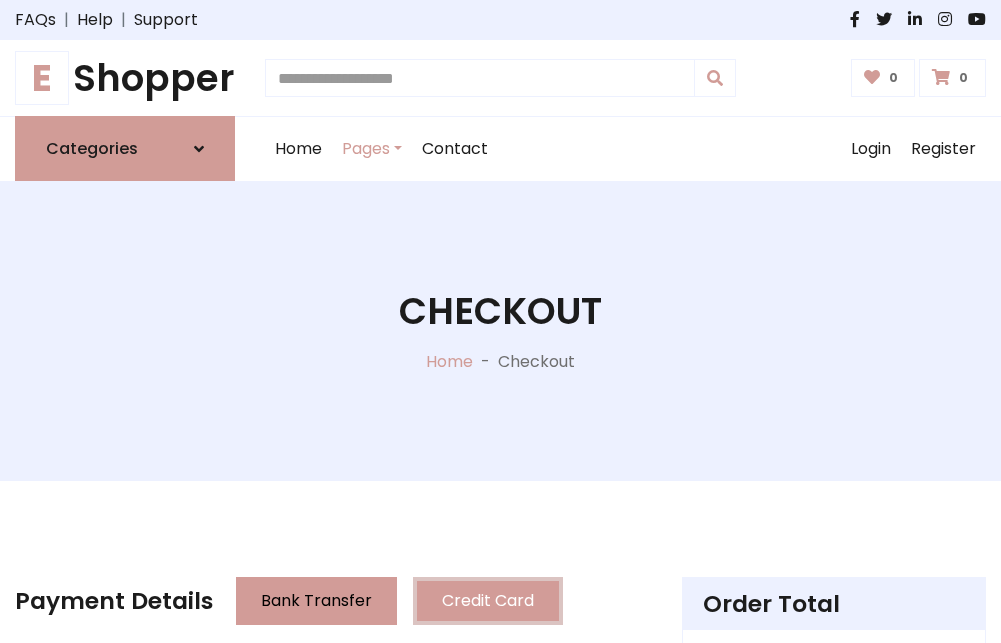 click on "E Shopper" at bounding box center [125, 78] 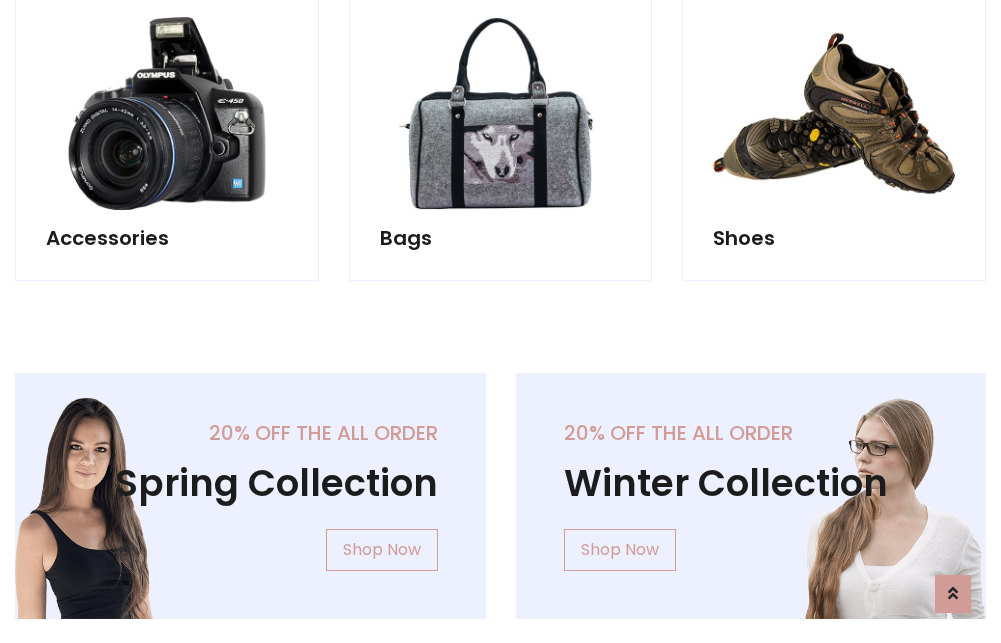 scroll, scrollTop: 770, scrollLeft: 0, axis: vertical 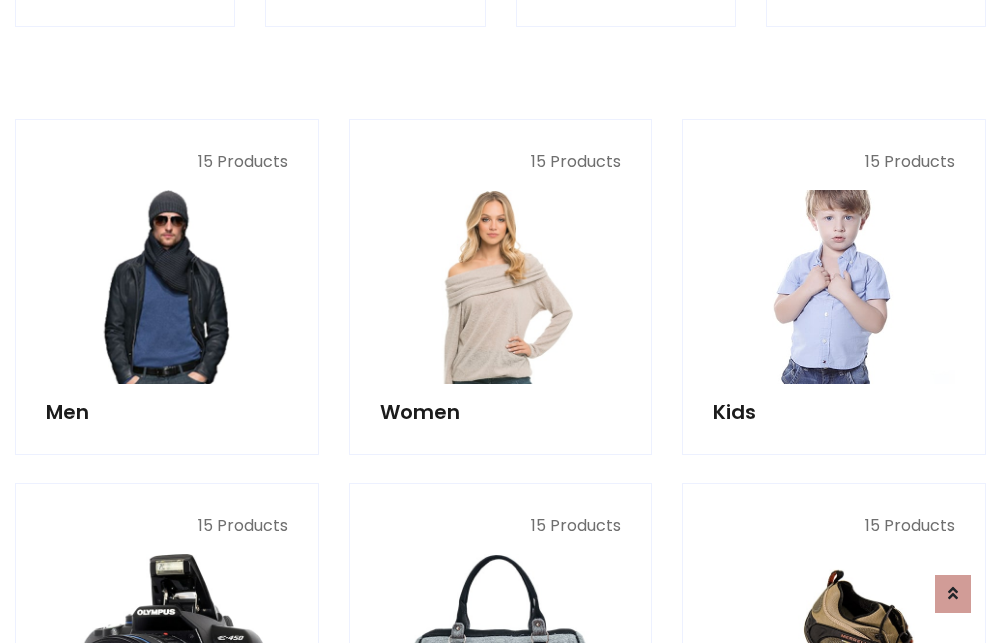 click at bounding box center [834, 287] 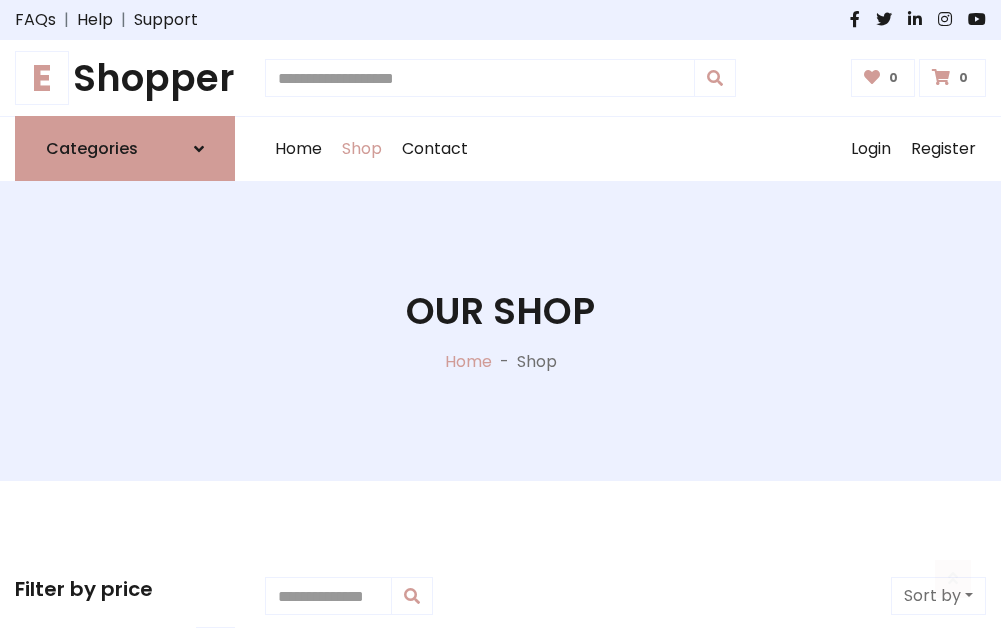 scroll, scrollTop: 549, scrollLeft: 0, axis: vertical 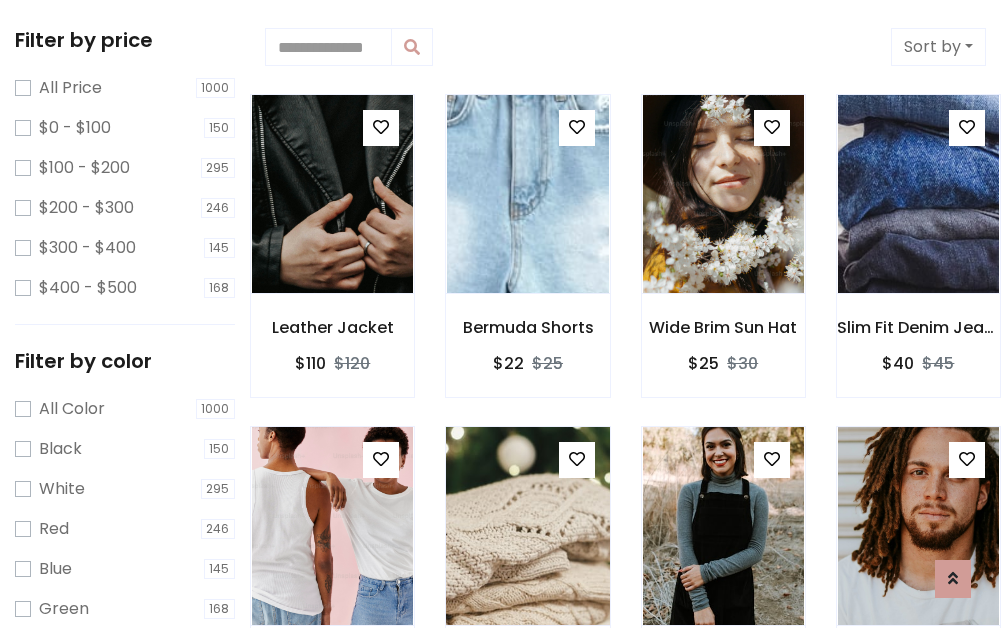click at bounding box center [577, 459] 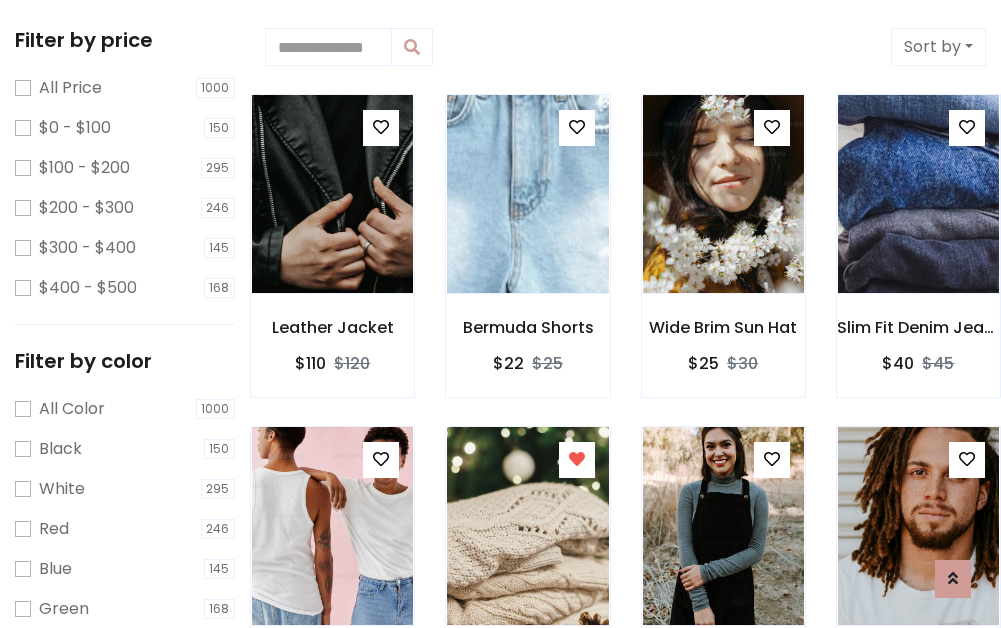 click at bounding box center (723, 857) 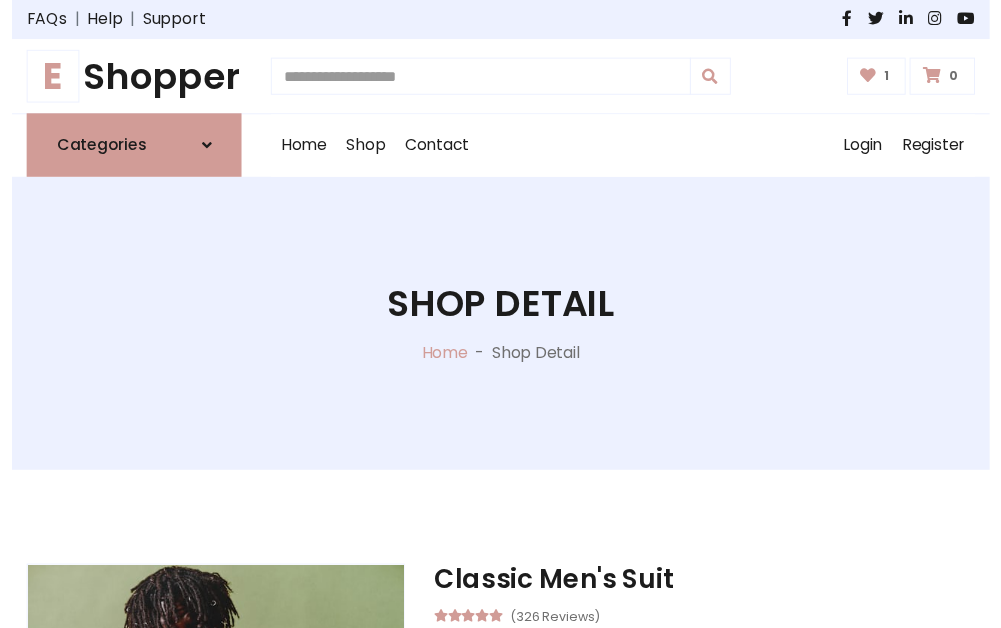 scroll, scrollTop: 262, scrollLeft: 0, axis: vertical 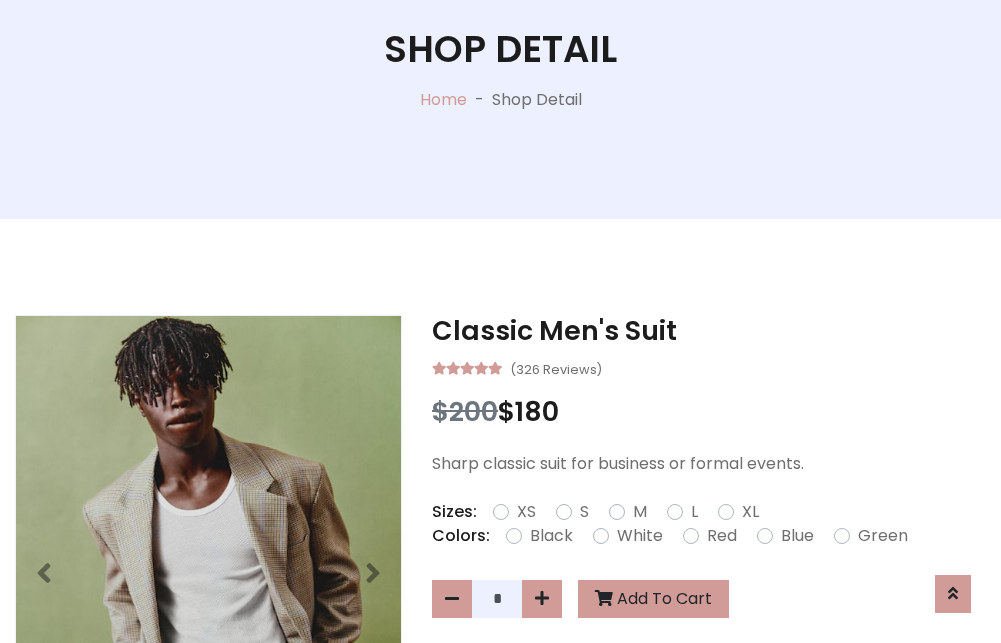 click on "XL" at bounding box center [750, 512] 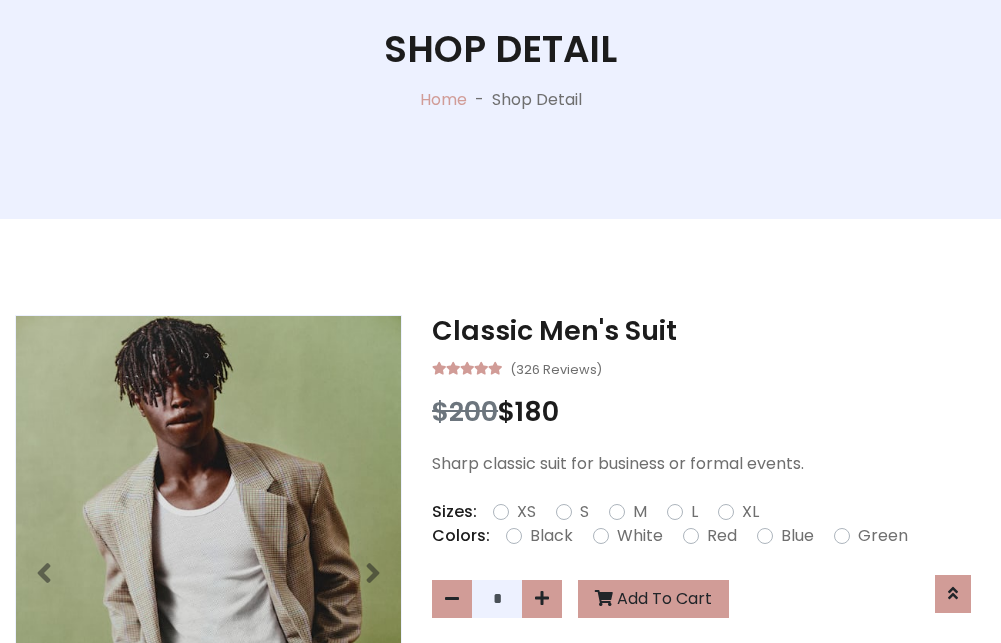 click on "Black" at bounding box center [551, 536] 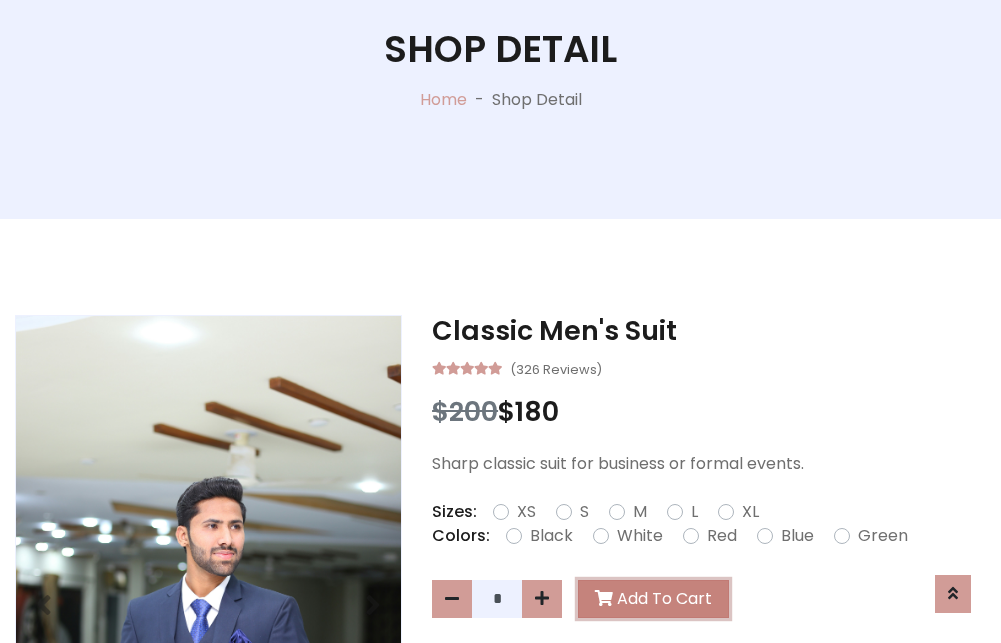 click on "Add To Cart" at bounding box center [653, 599] 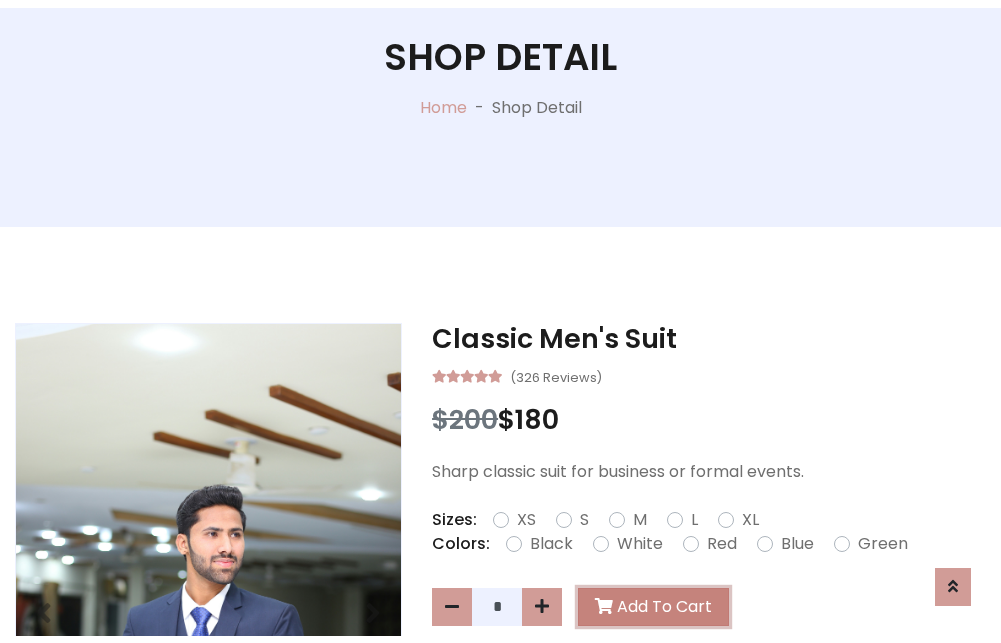 scroll, scrollTop: 0, scrollLeft: 0, axis: both 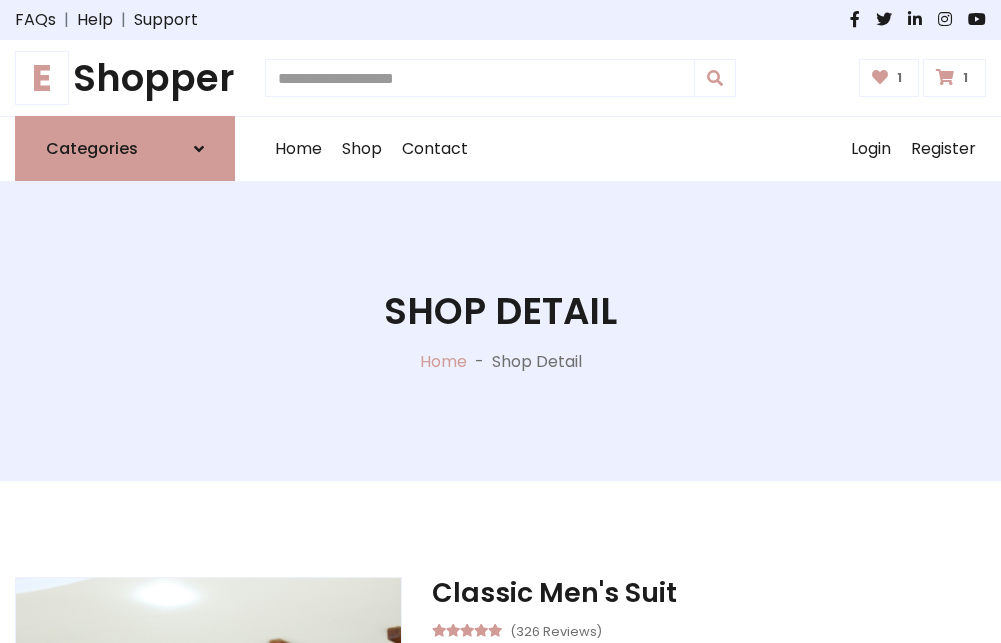 click at bounding box center [945, 77] 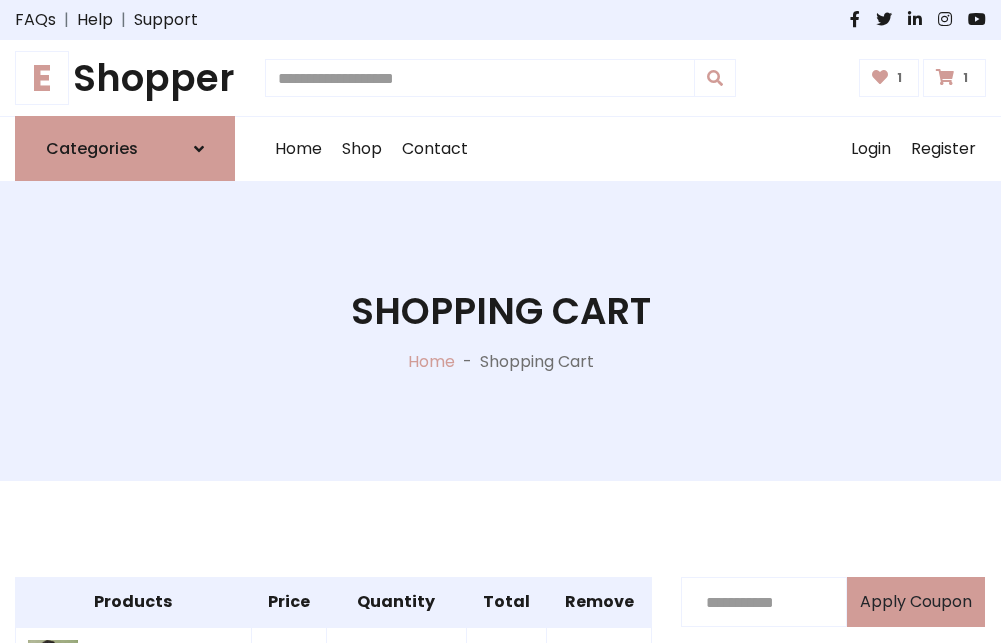 scroll, scrollTop: 570, scrollLeft: 0, axis: vertical 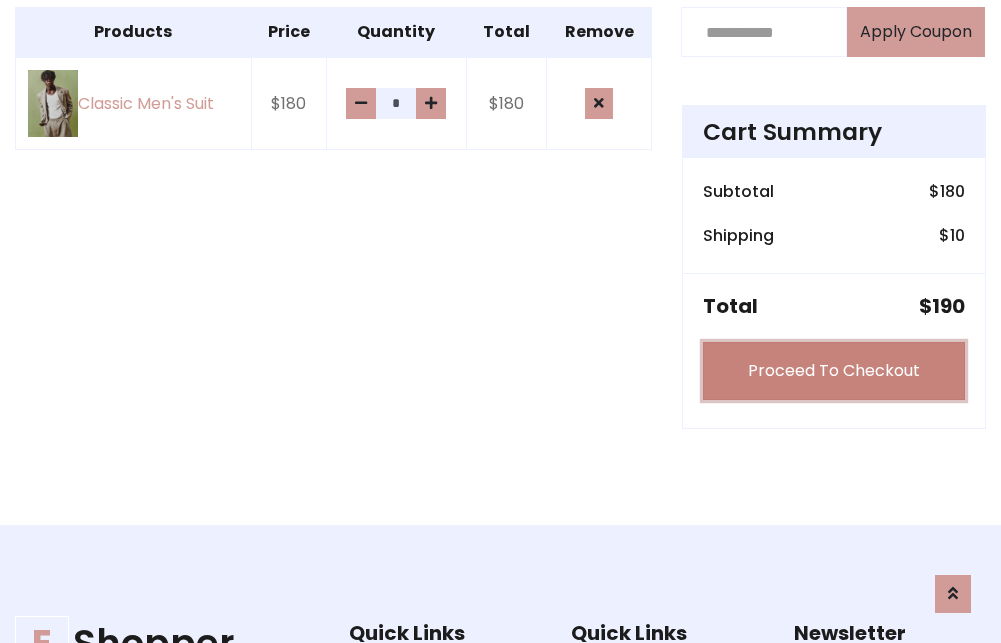 click on "Proceed To Checkout" at bounding box center [834, 371] 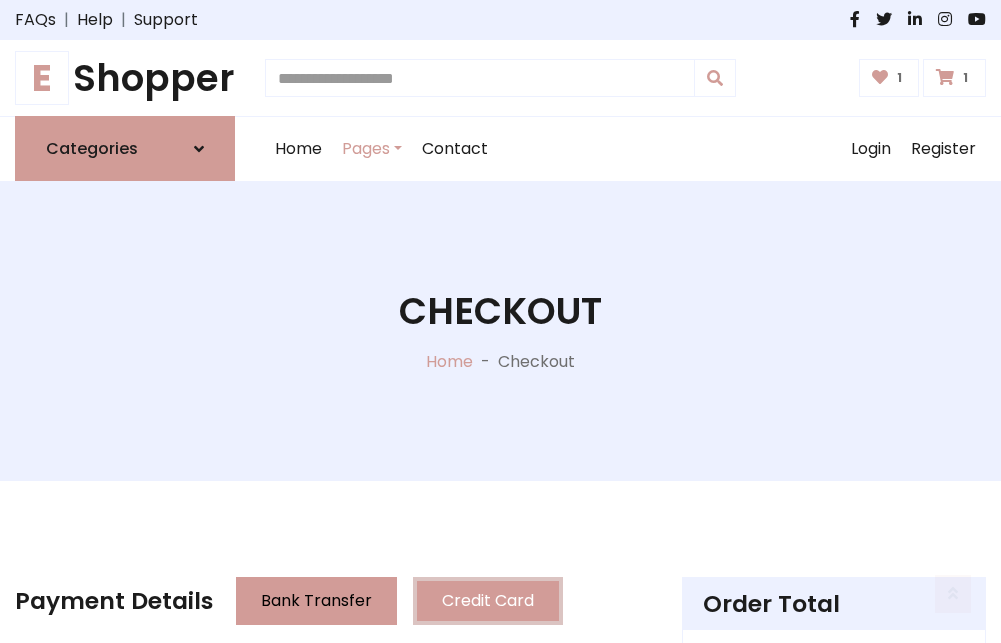 scroll, scrollTop: 201, scrollLeft: 0, axis: vertical 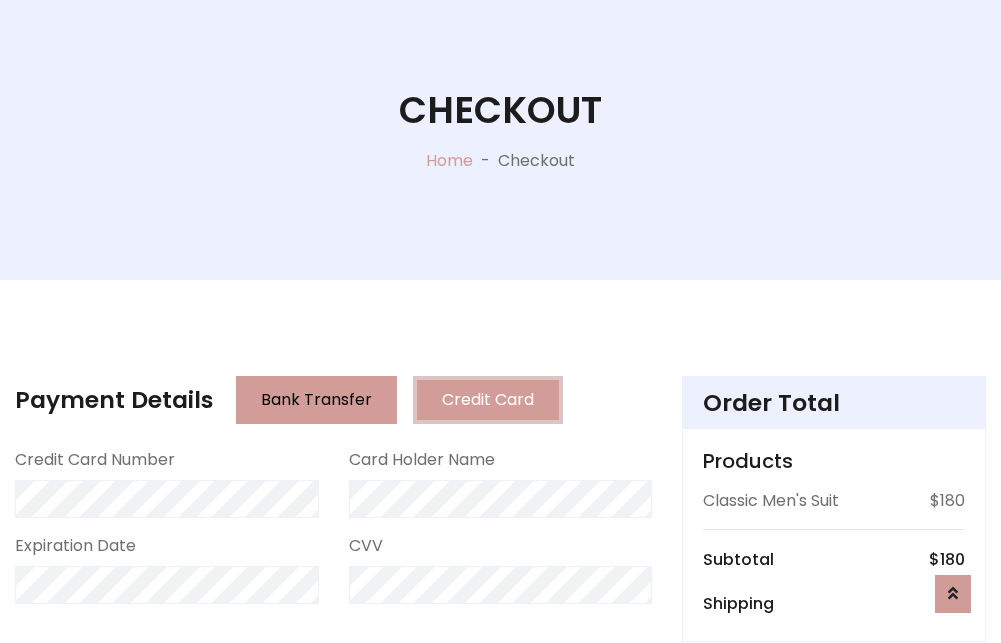 click on "Go to shipping" at bounding box center [834, 817] 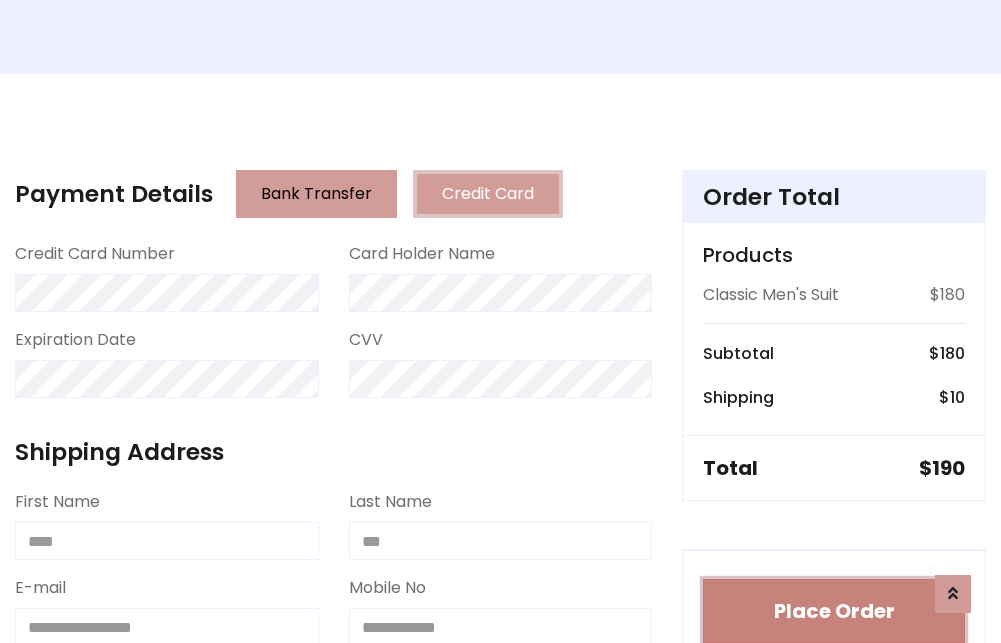 type 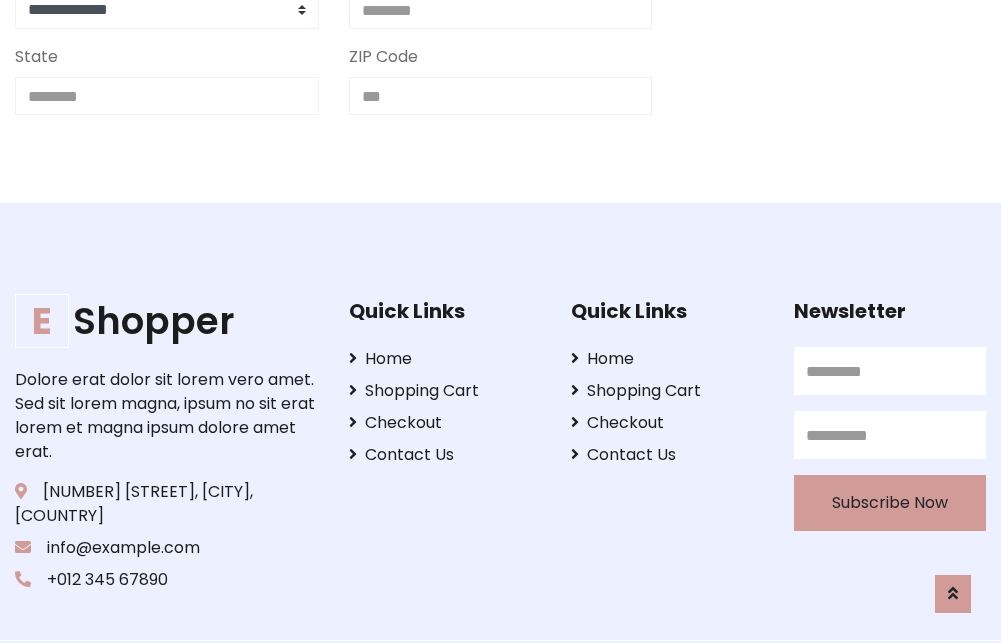 scroll, scrollTop: 713, scrollLeft: 0, axis: vertical 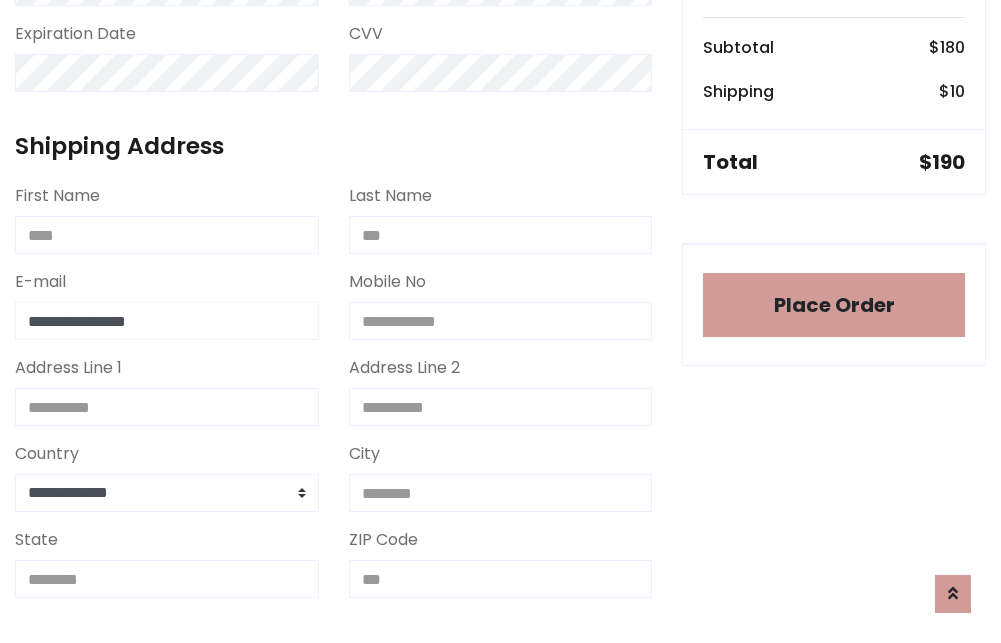 type on "**********" 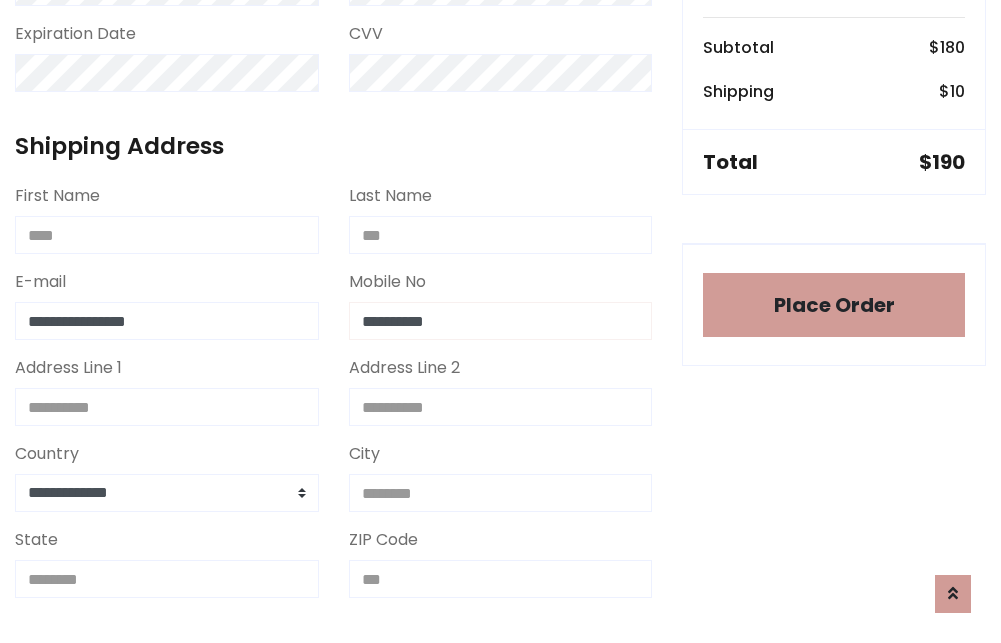 scroll, scrollTop: 573, scrollLeft: 0, axis: vertical 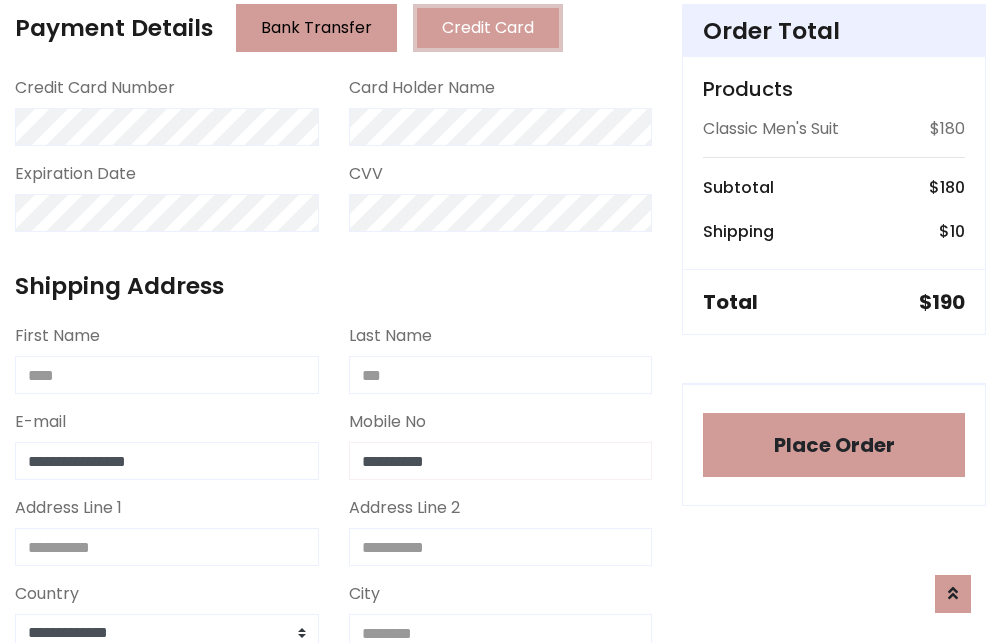 type on "**********" 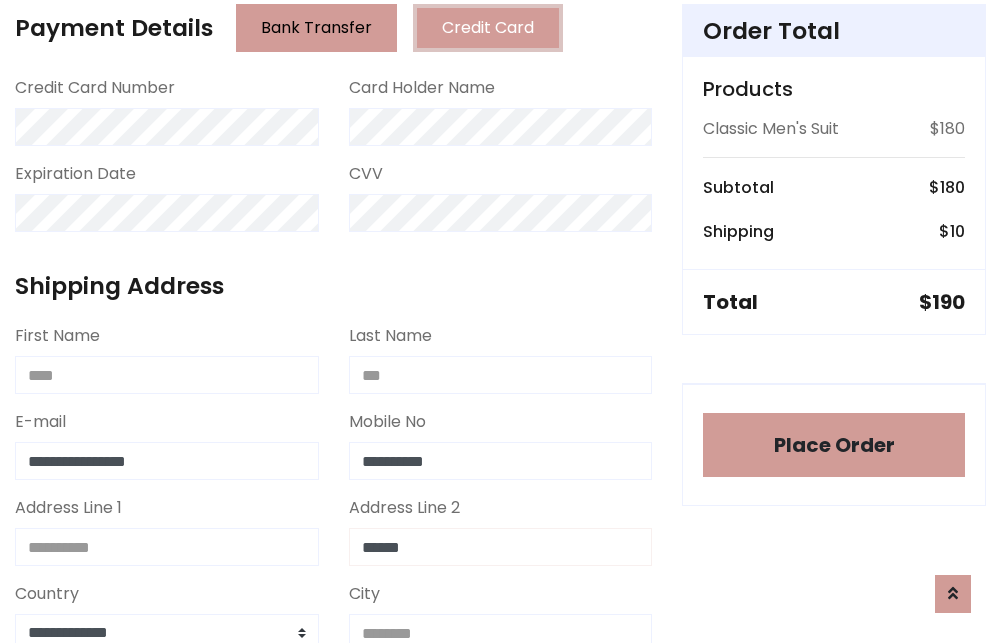 type on "******" 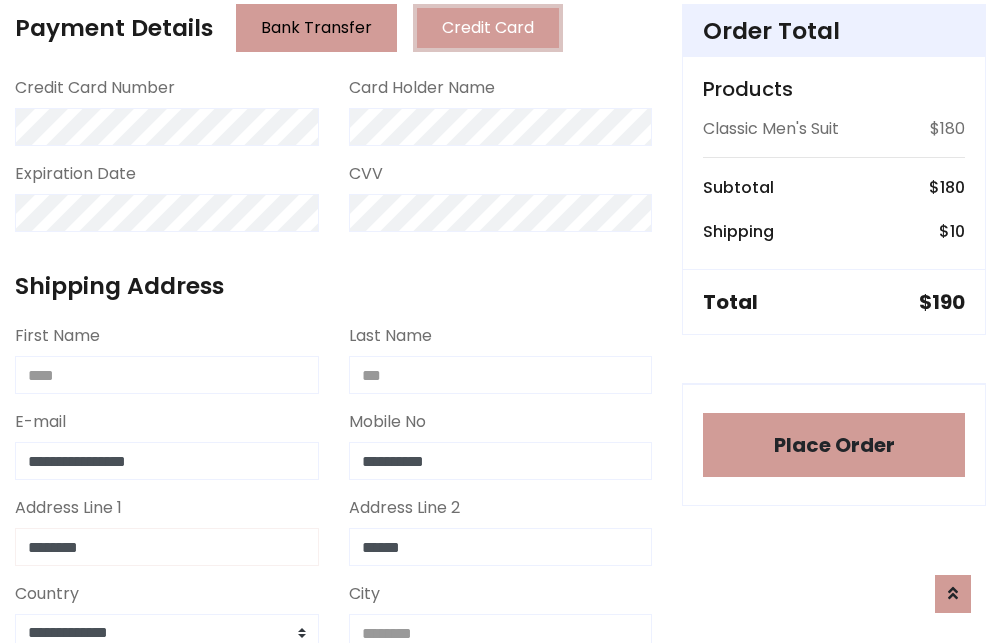type on "********" 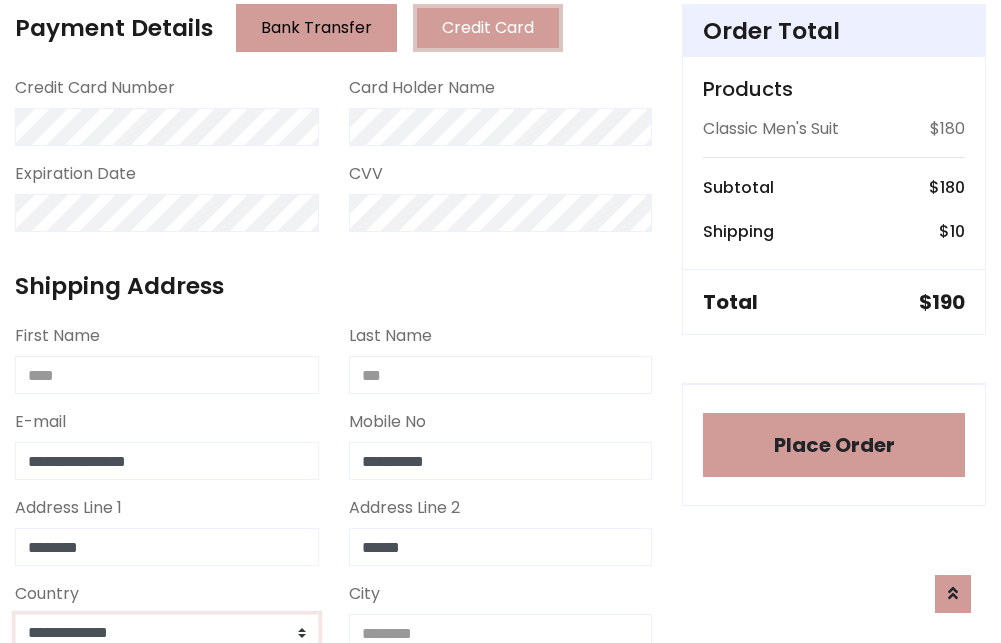 select on "*******" 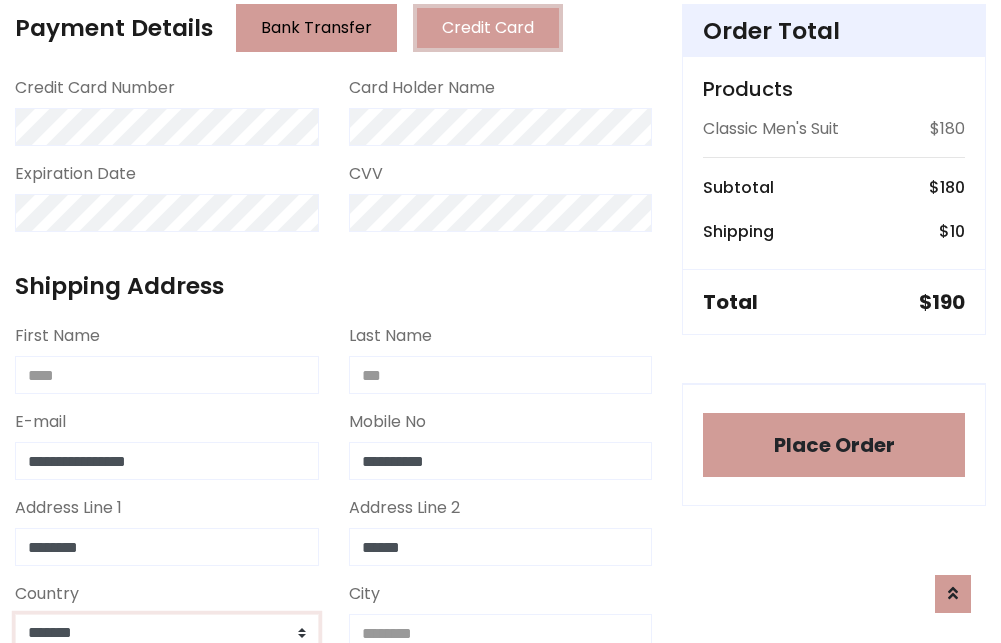 scroll, scrollTop: 583, scrollLeft: 0, axis: vertical 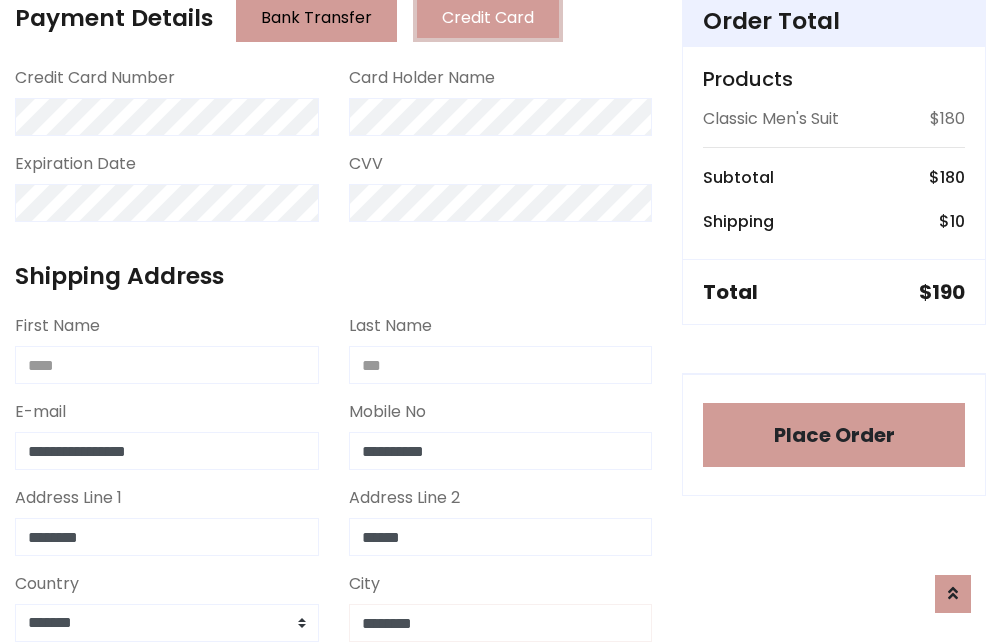 type on "********" 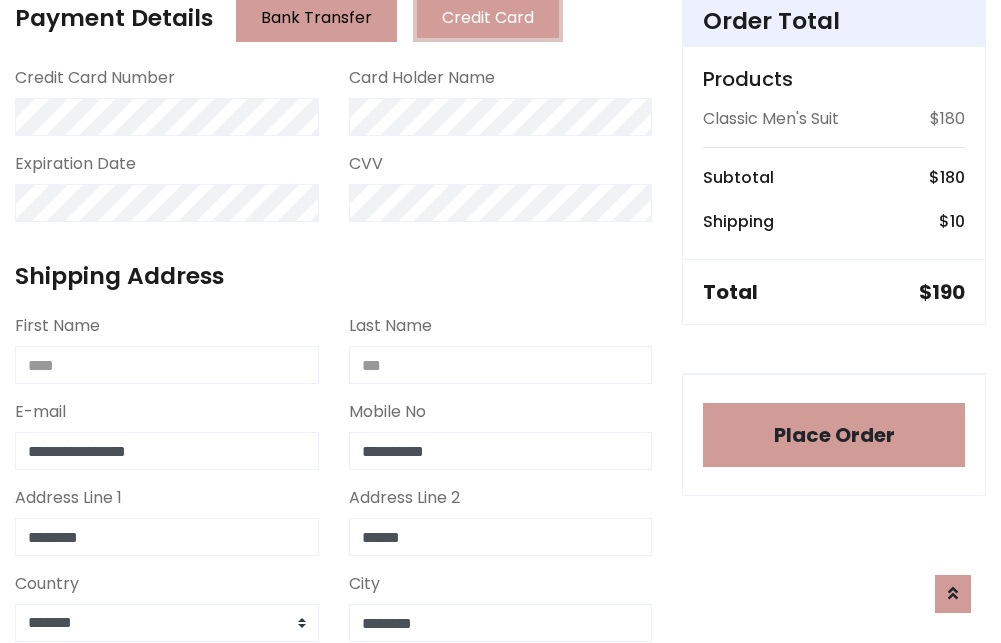 scroll, scrollTop: 971, scrollLeft: 0, axis: vertical 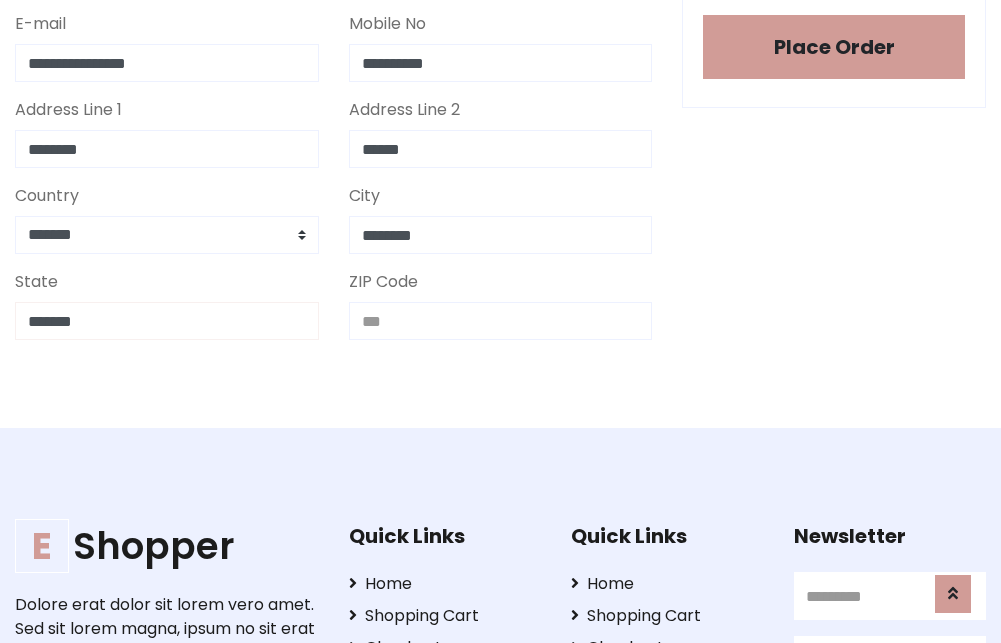 type on "*******" 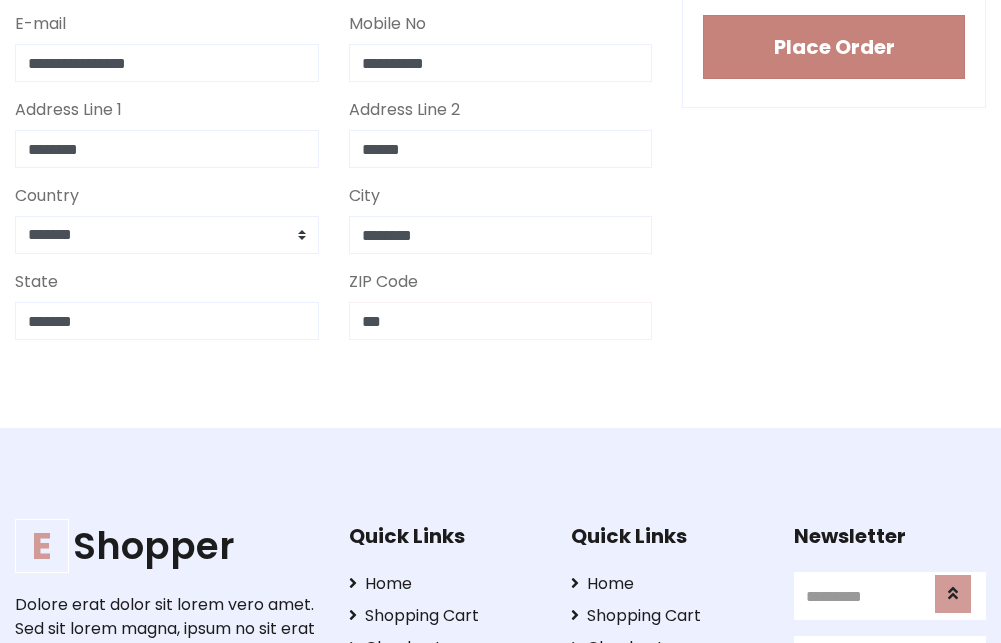type on "***" 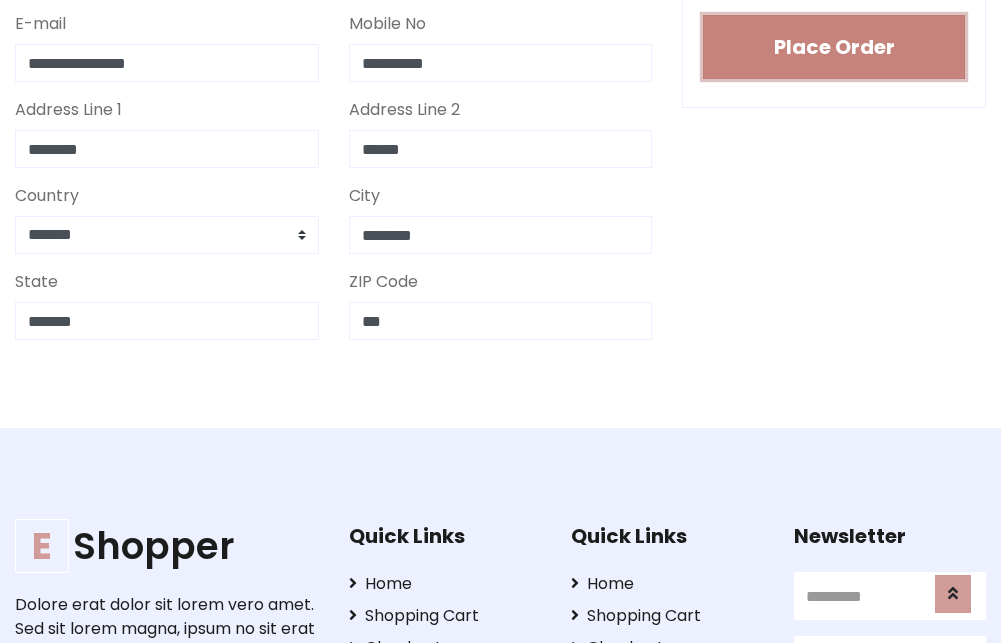 click on "Place Order" at bounding box center [834, 47] 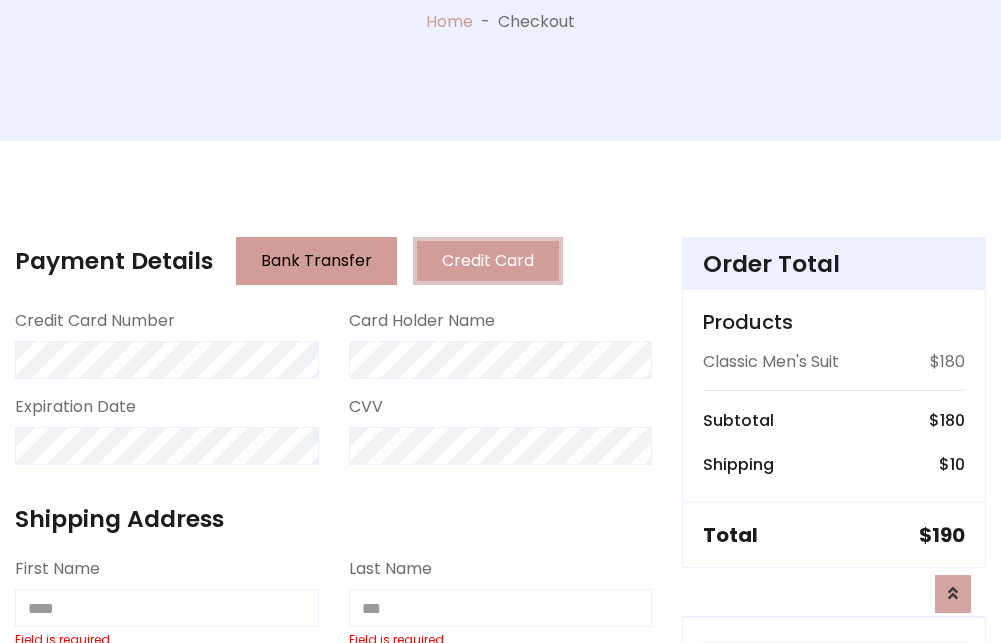 scroll, scrollTop: 0, scrollLeft: 0, axis: both 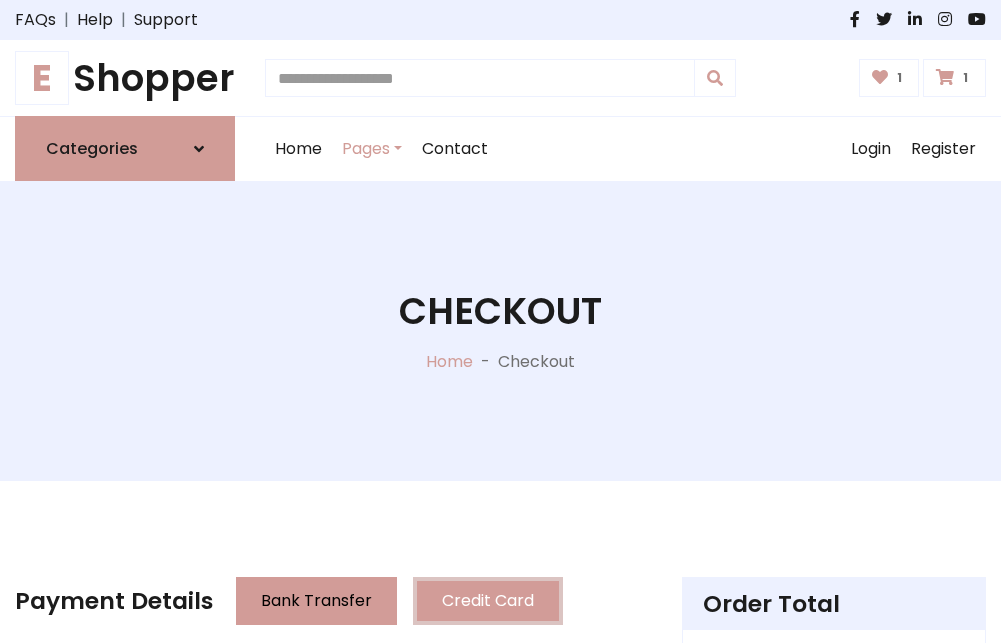 click on "E" at bounding box center [42, 78] 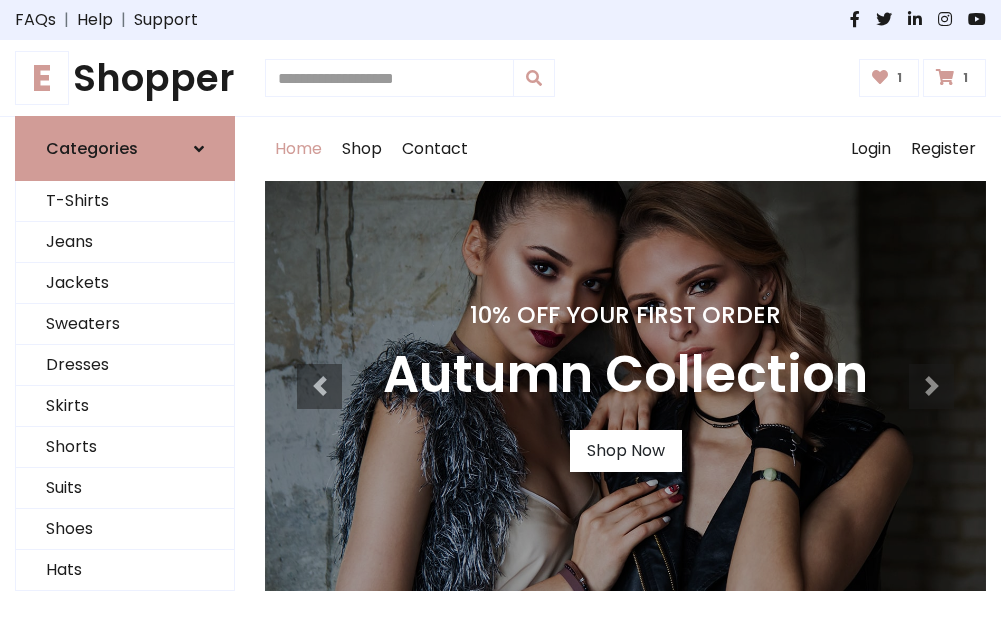 scroll, scrollTop: 0, scrollLeft: 0, axis: both 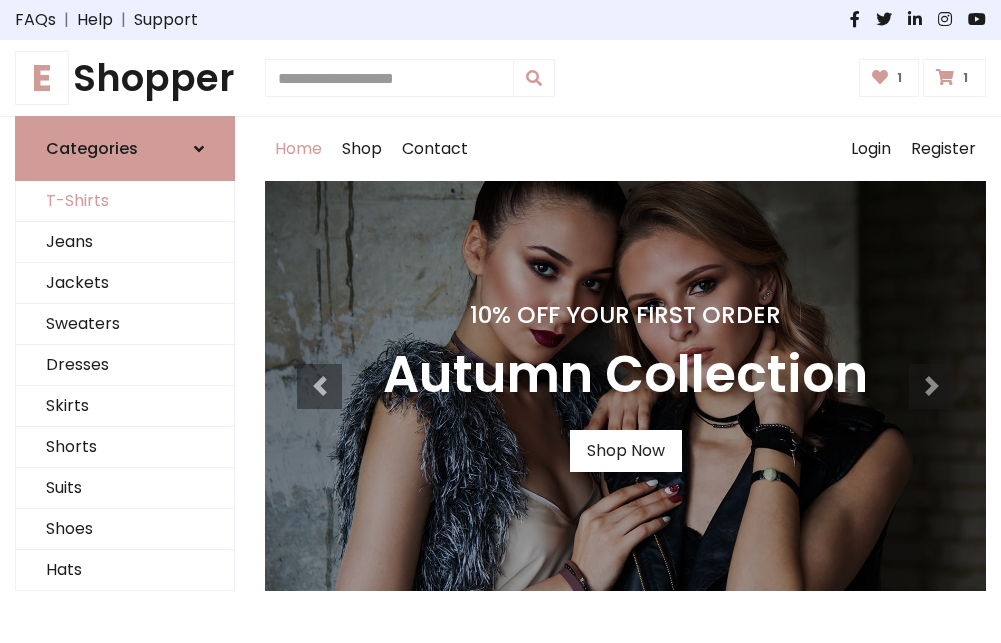 click on "T-Shirts" at bounding box center [125, 201] 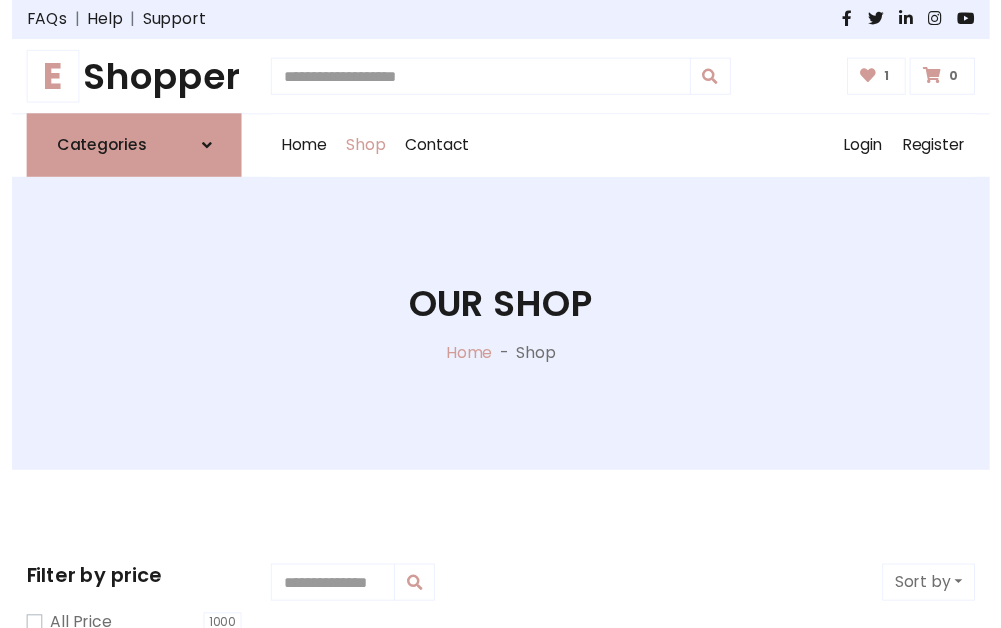 scroll, scrollTop: 0, scrollLeft: 0, axis: both 